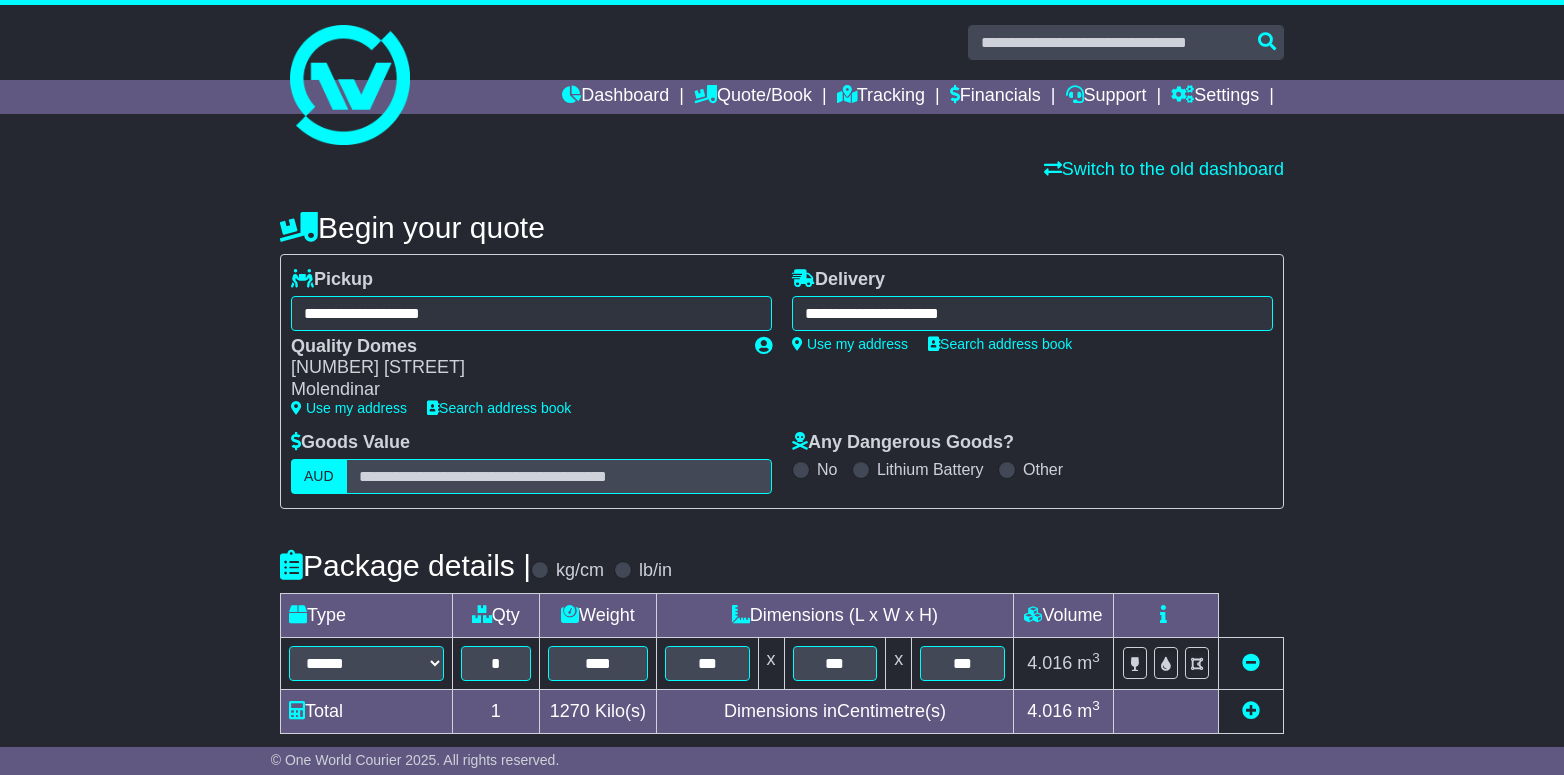 select on "*****" 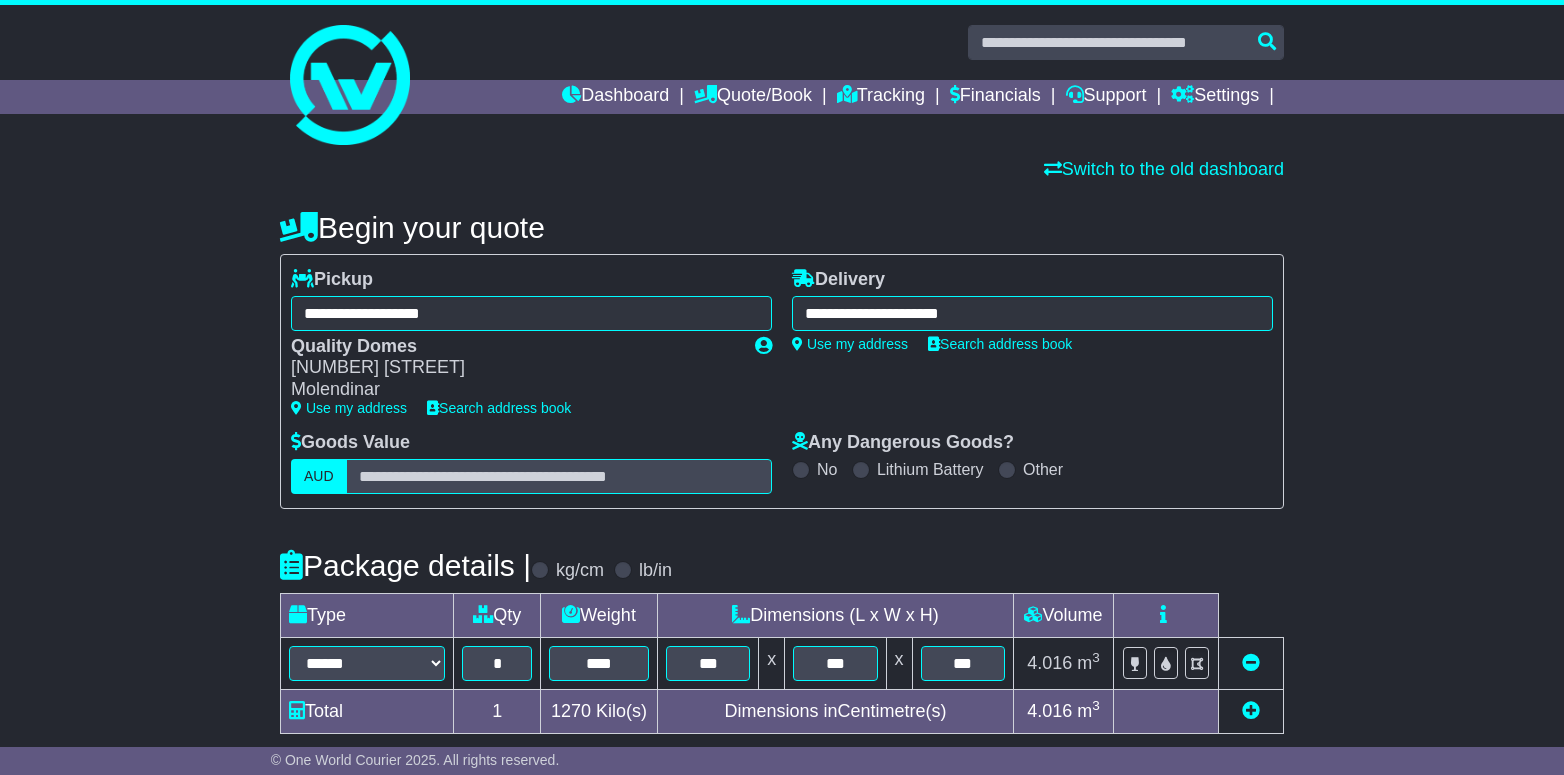 scroll, scrollTop: 0, scrollLeft: 0, axis: both 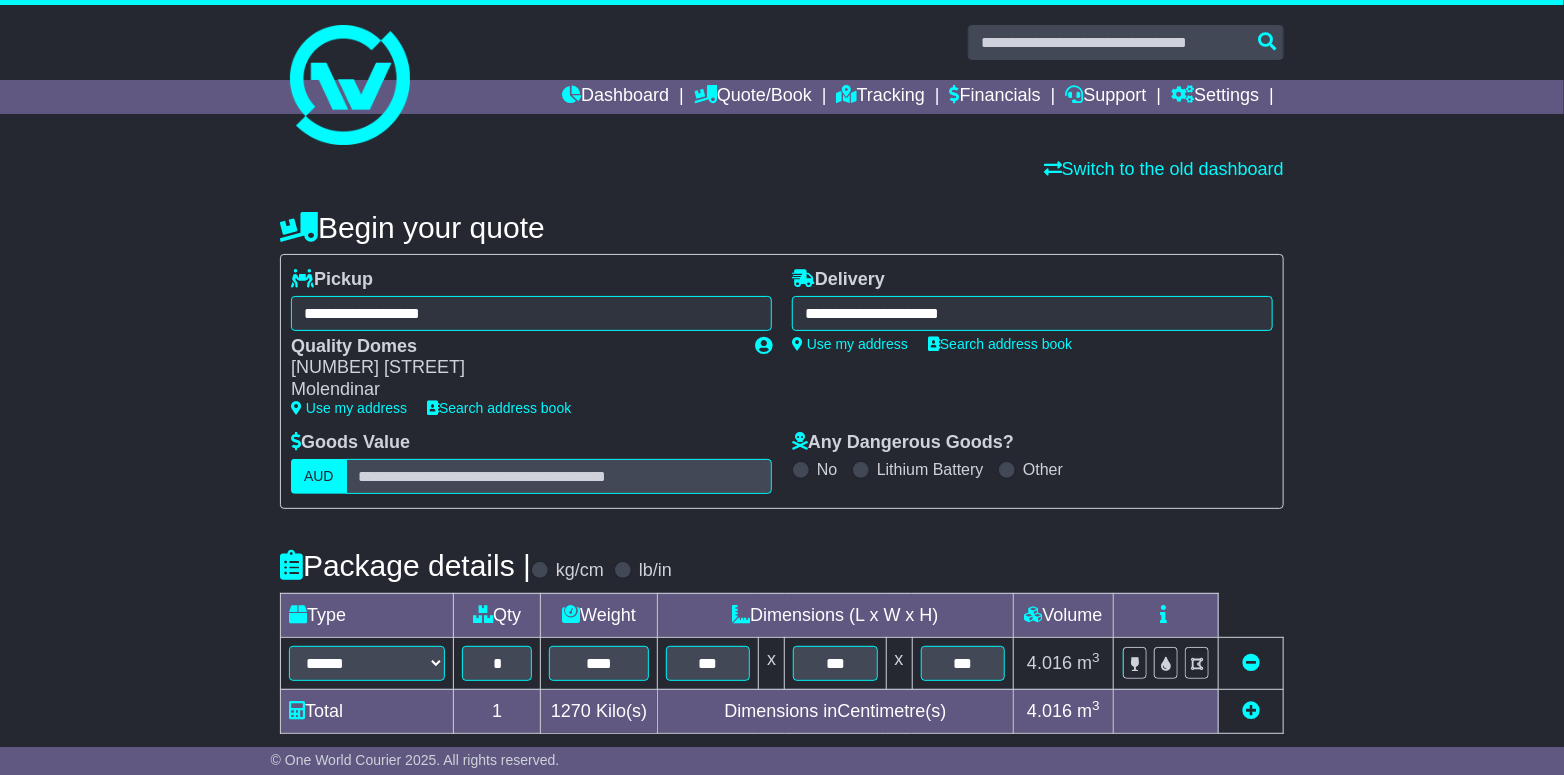 click on "**********" at bounding box center (1032, 313) 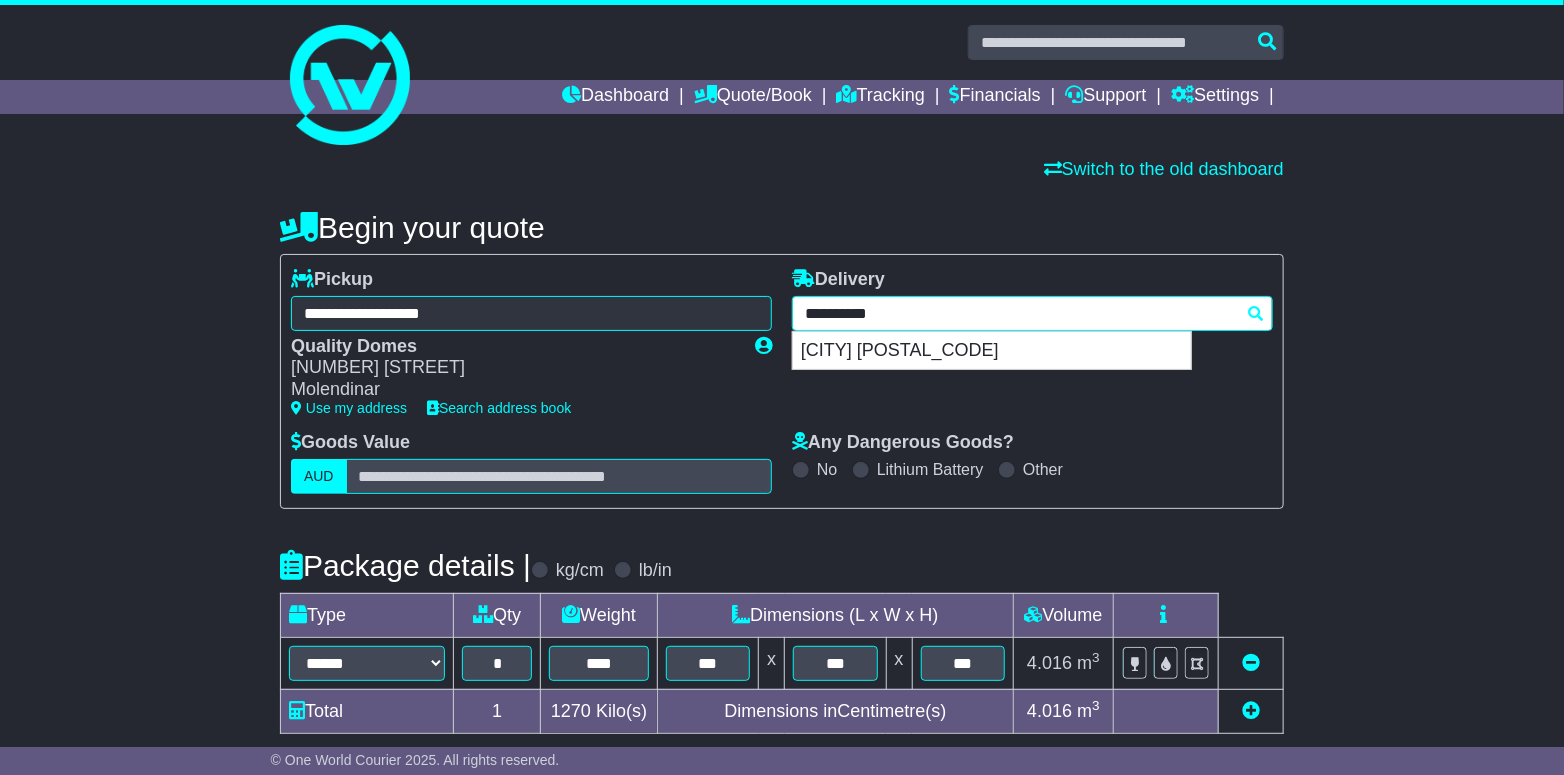 click on "**********" at bounding box center [1032, 313] 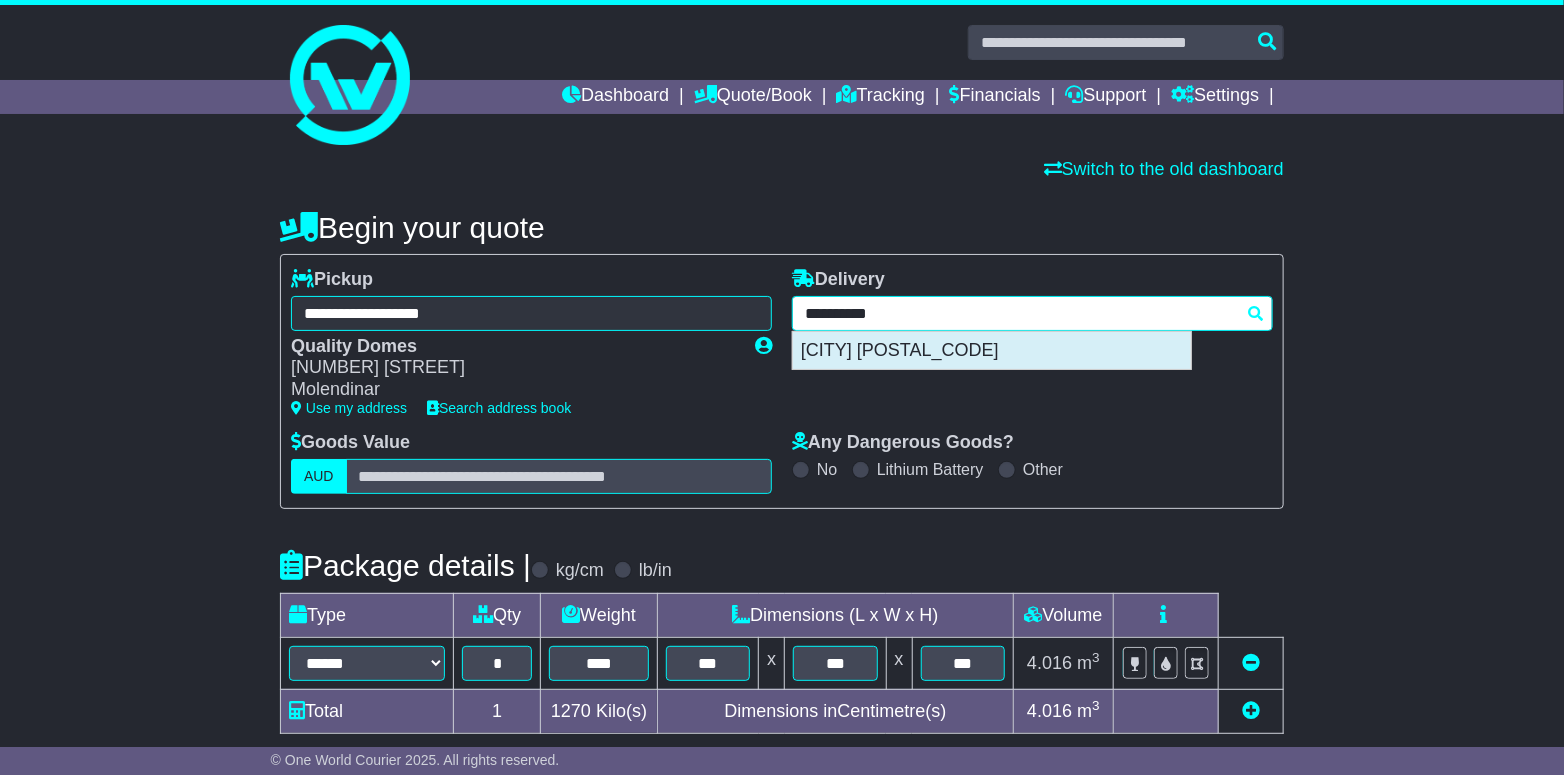 click on "[CITY] [POSTAL_CODE]" at bounding box center [992, 351] 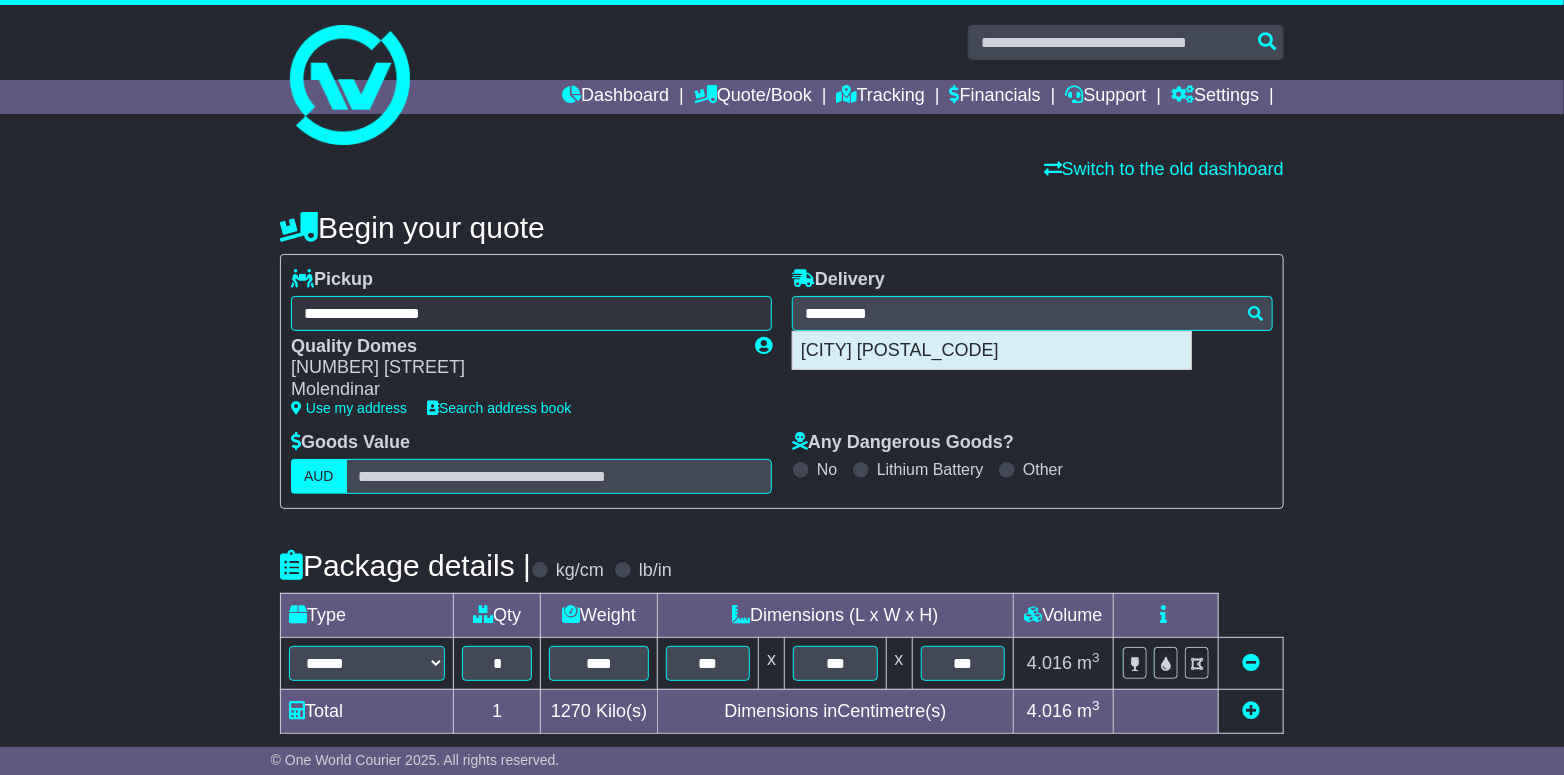 type on "**********" 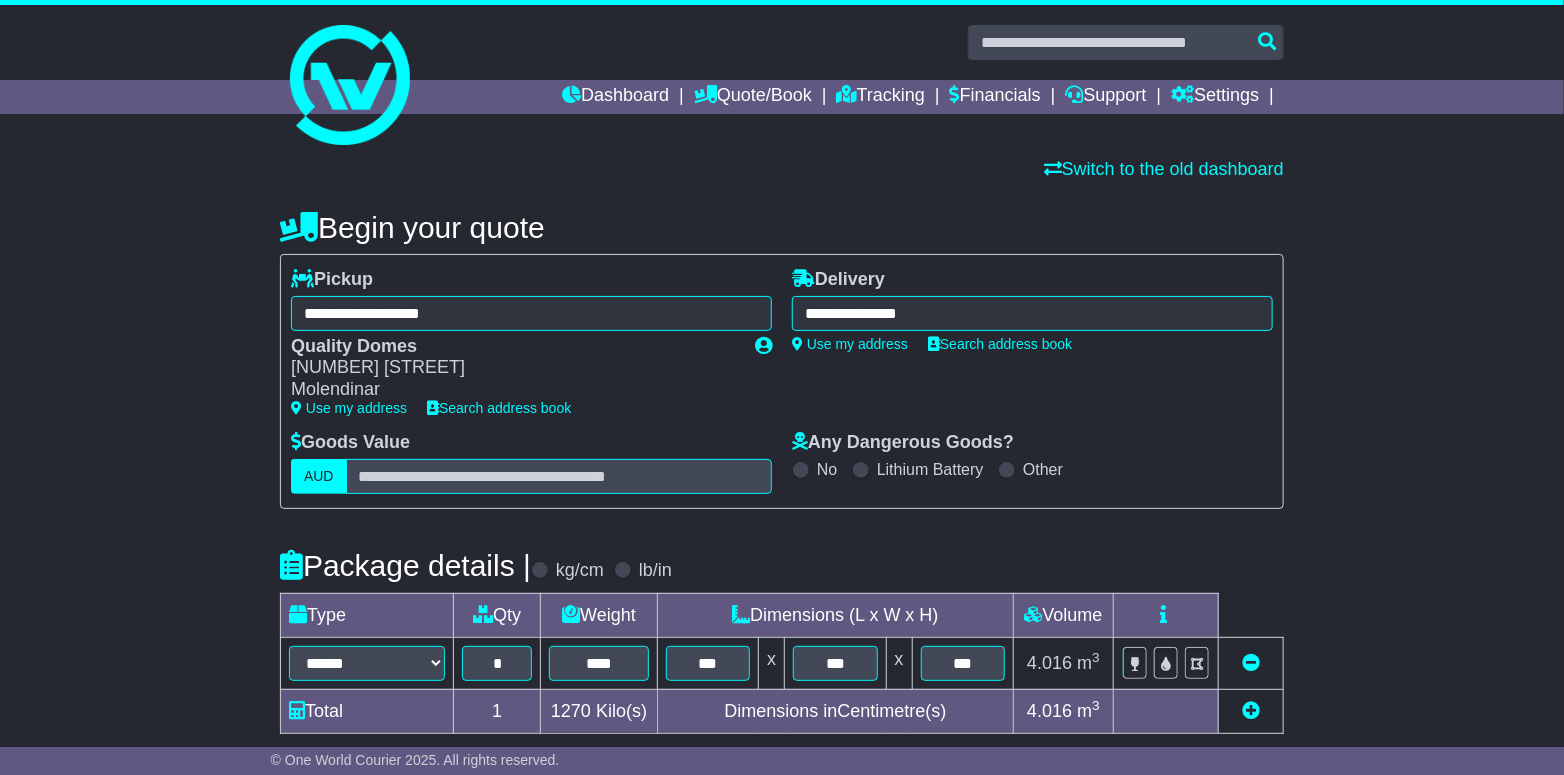 click on "**********" at bounding box center (782, 724) 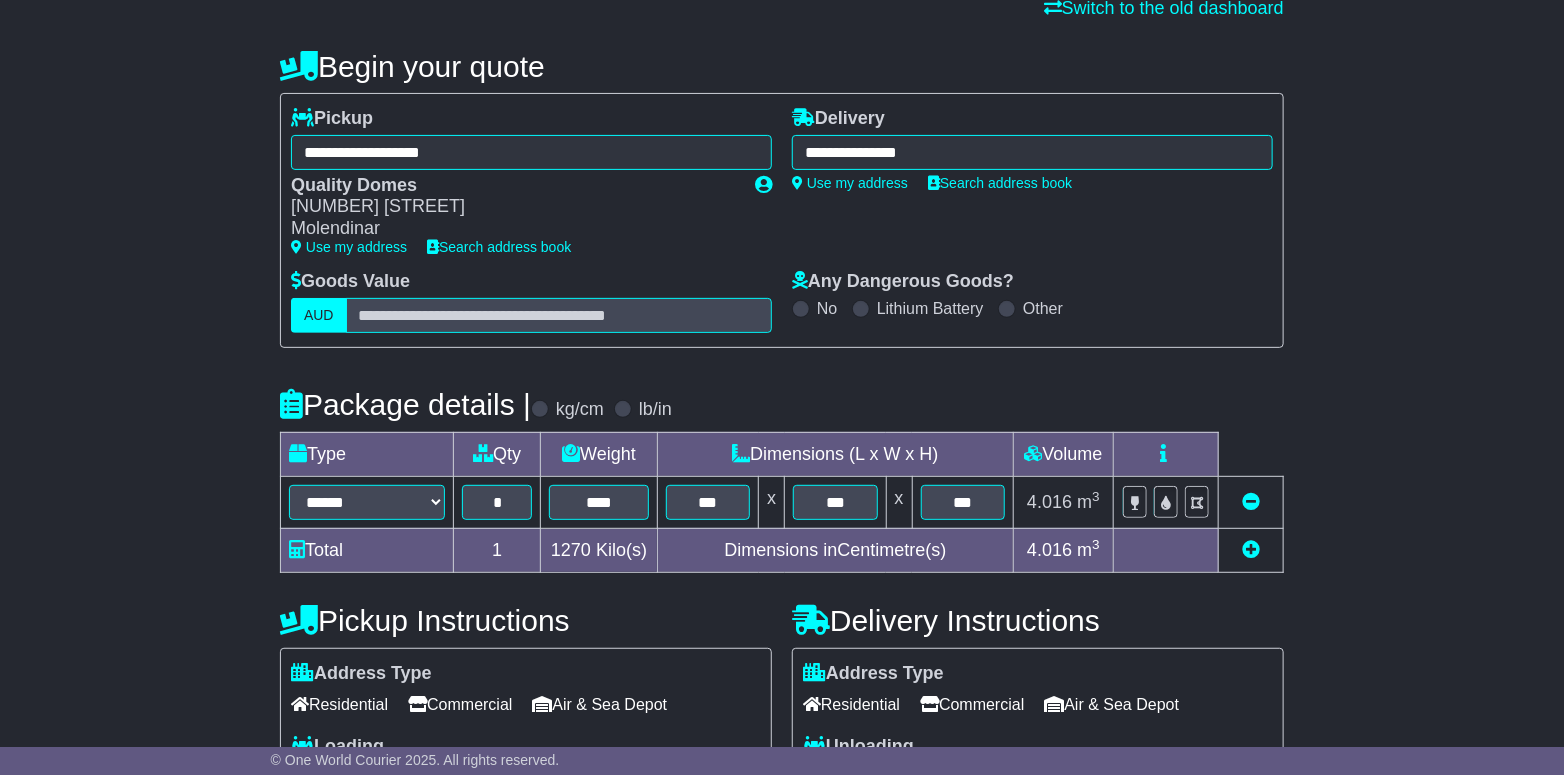 scroll, scrollTop: 400, scrollLeft: 0, axis: vertical 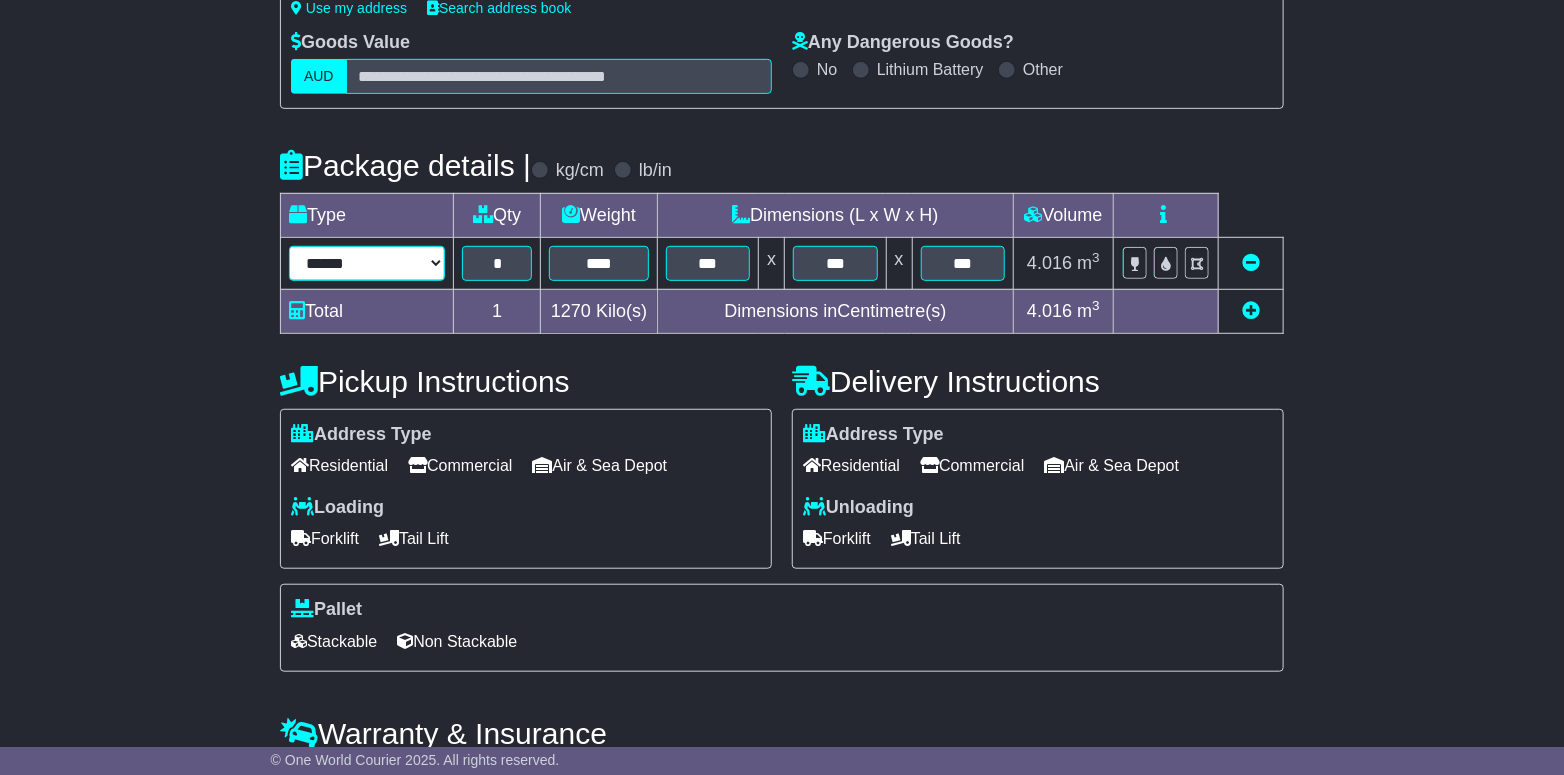 click on "**********" at bounding box center (367, 263) 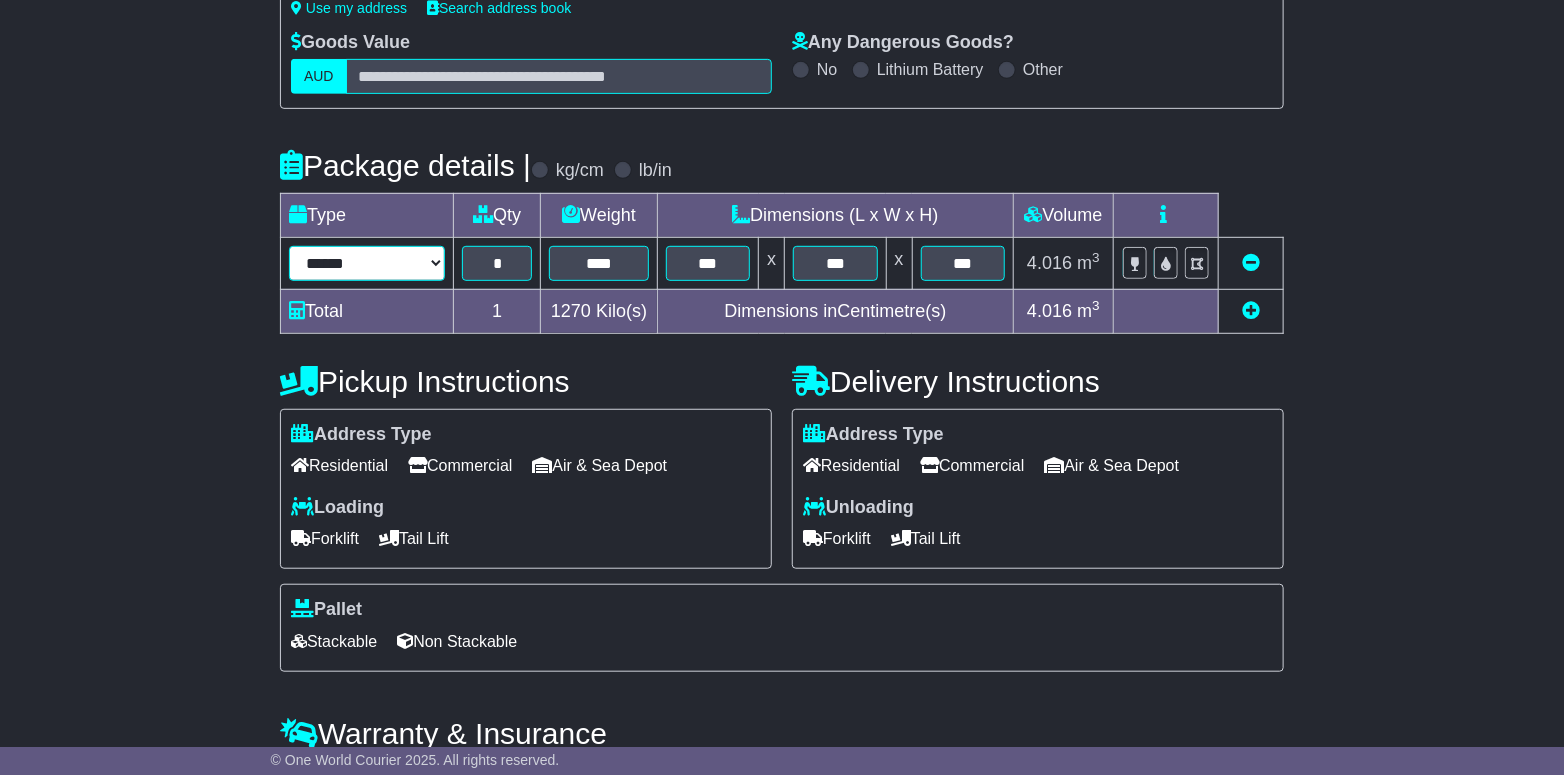 select on "*****" 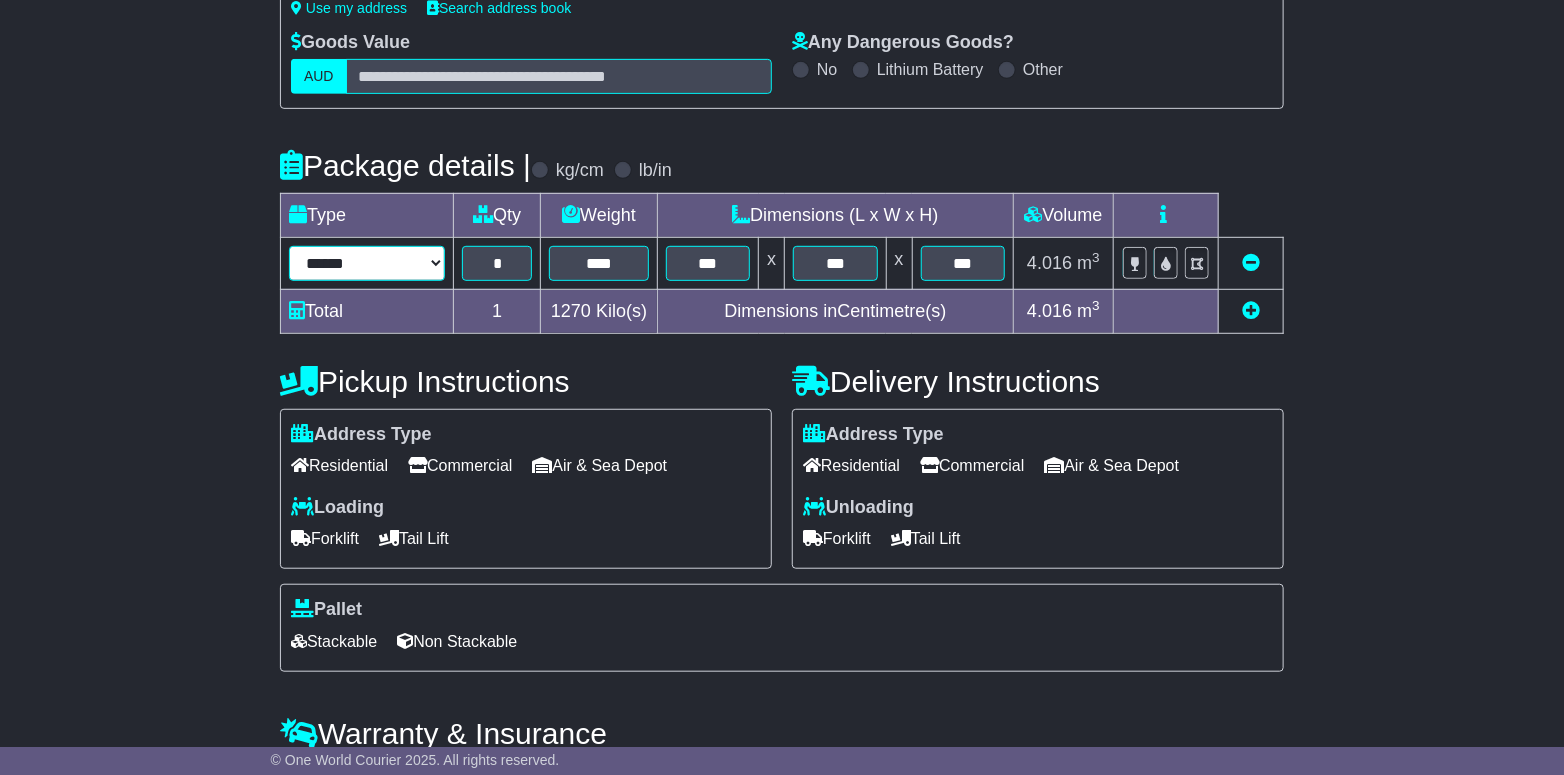 click on "**********" at bounding box center [367, 263] 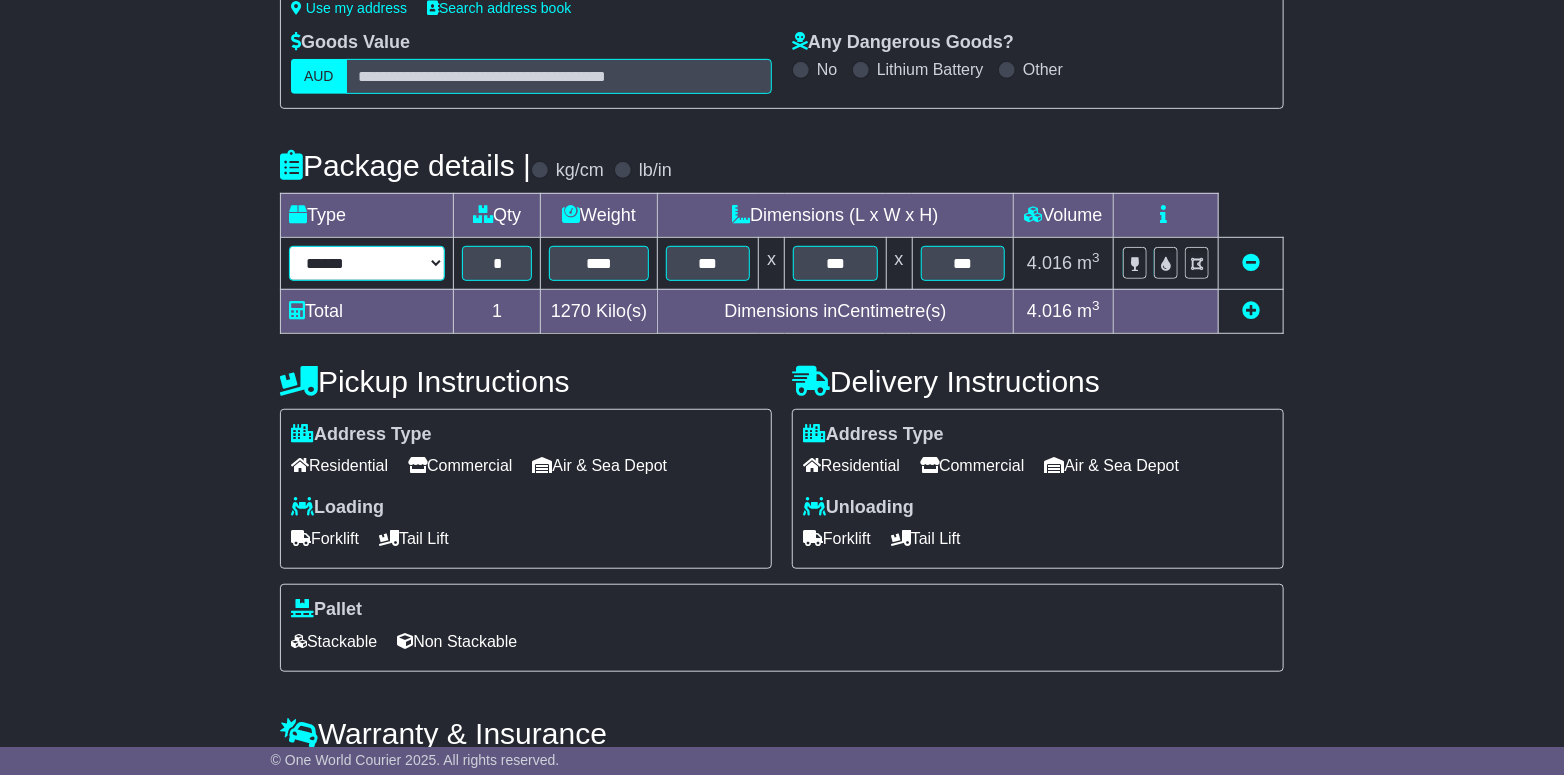 type on "***" 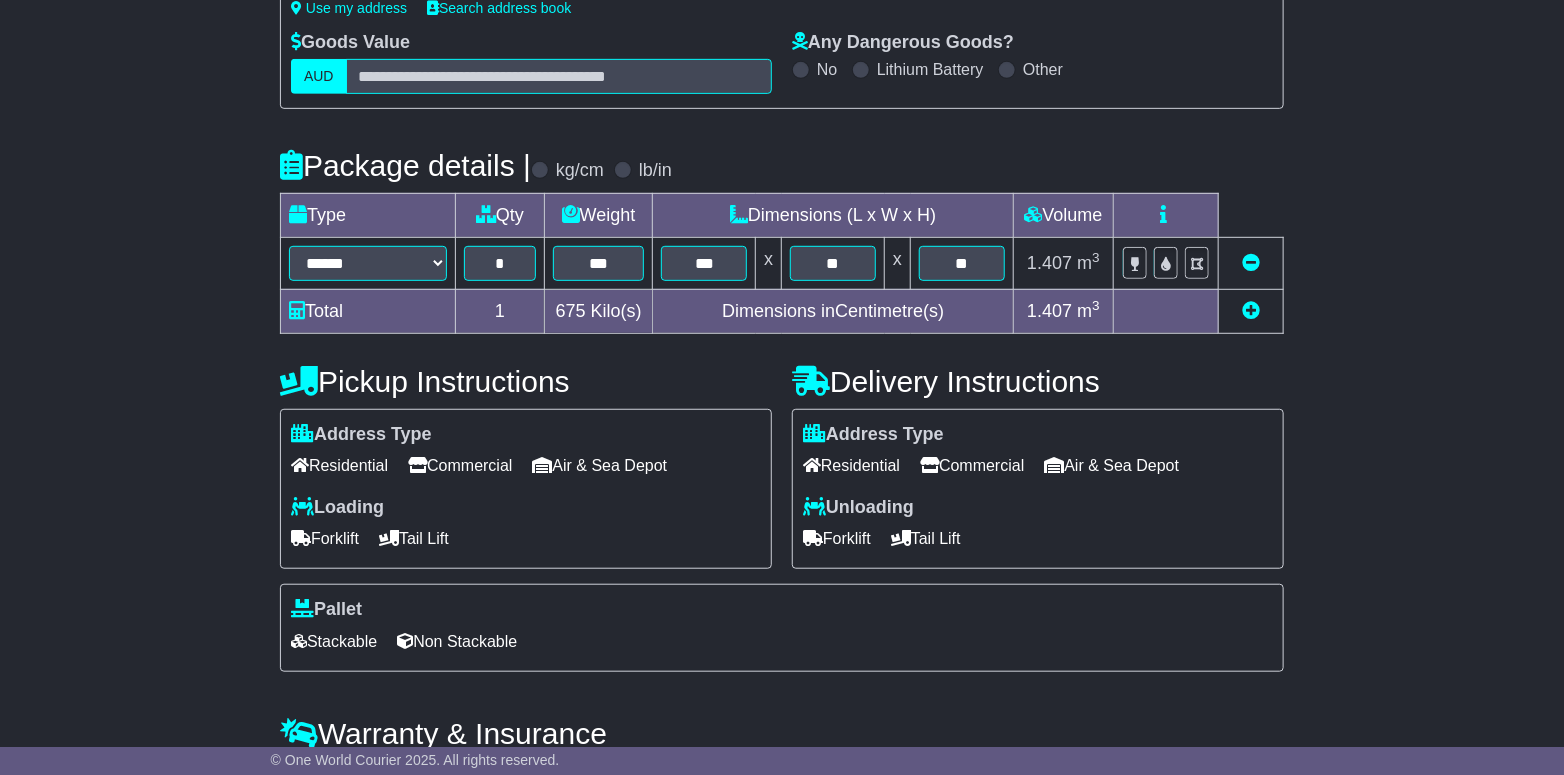 click at bounding box center [1251, 311] 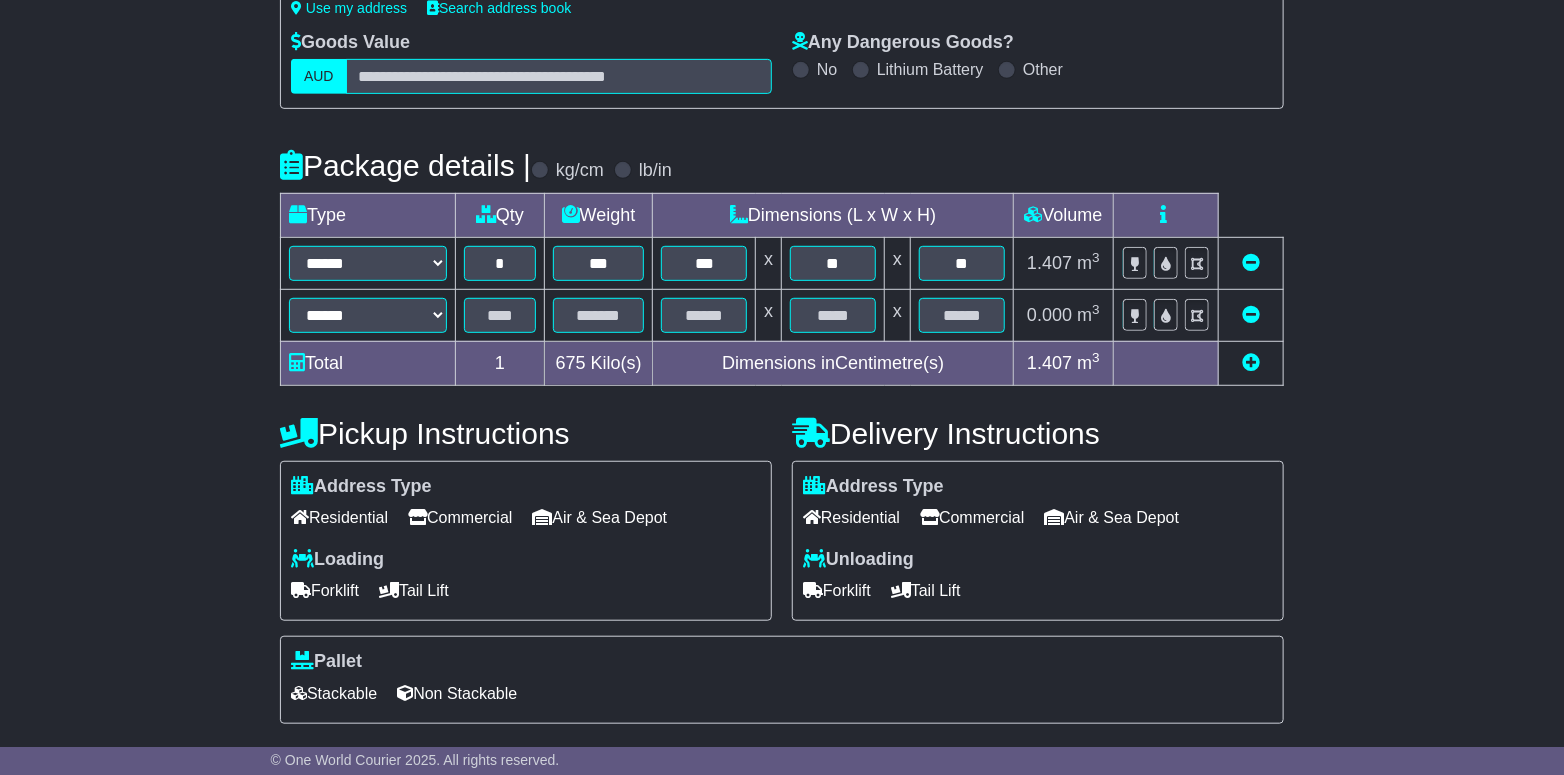 click at bounding box center (1251, 362) 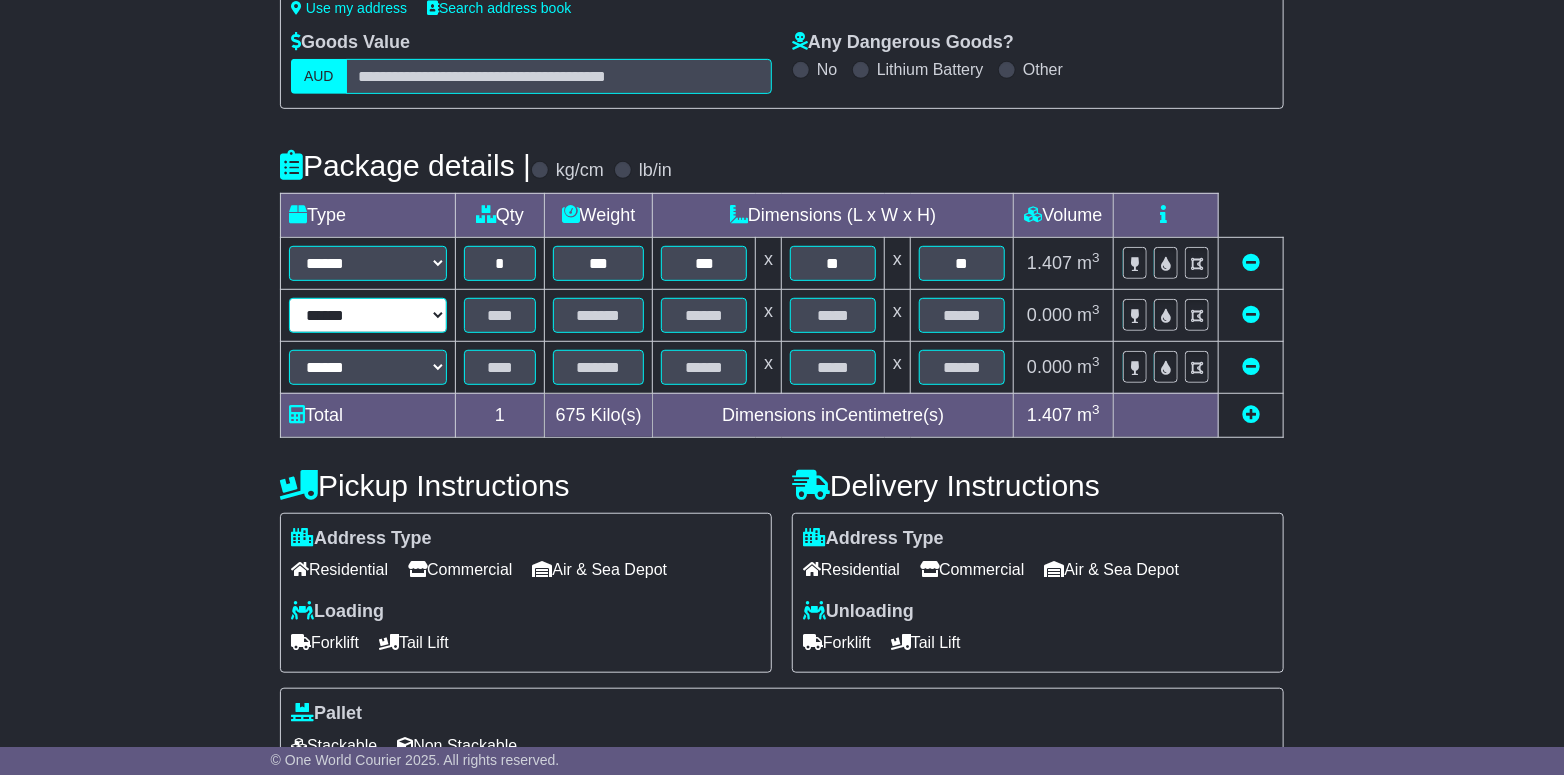 click on "**********" at bounding box center (368, 315) 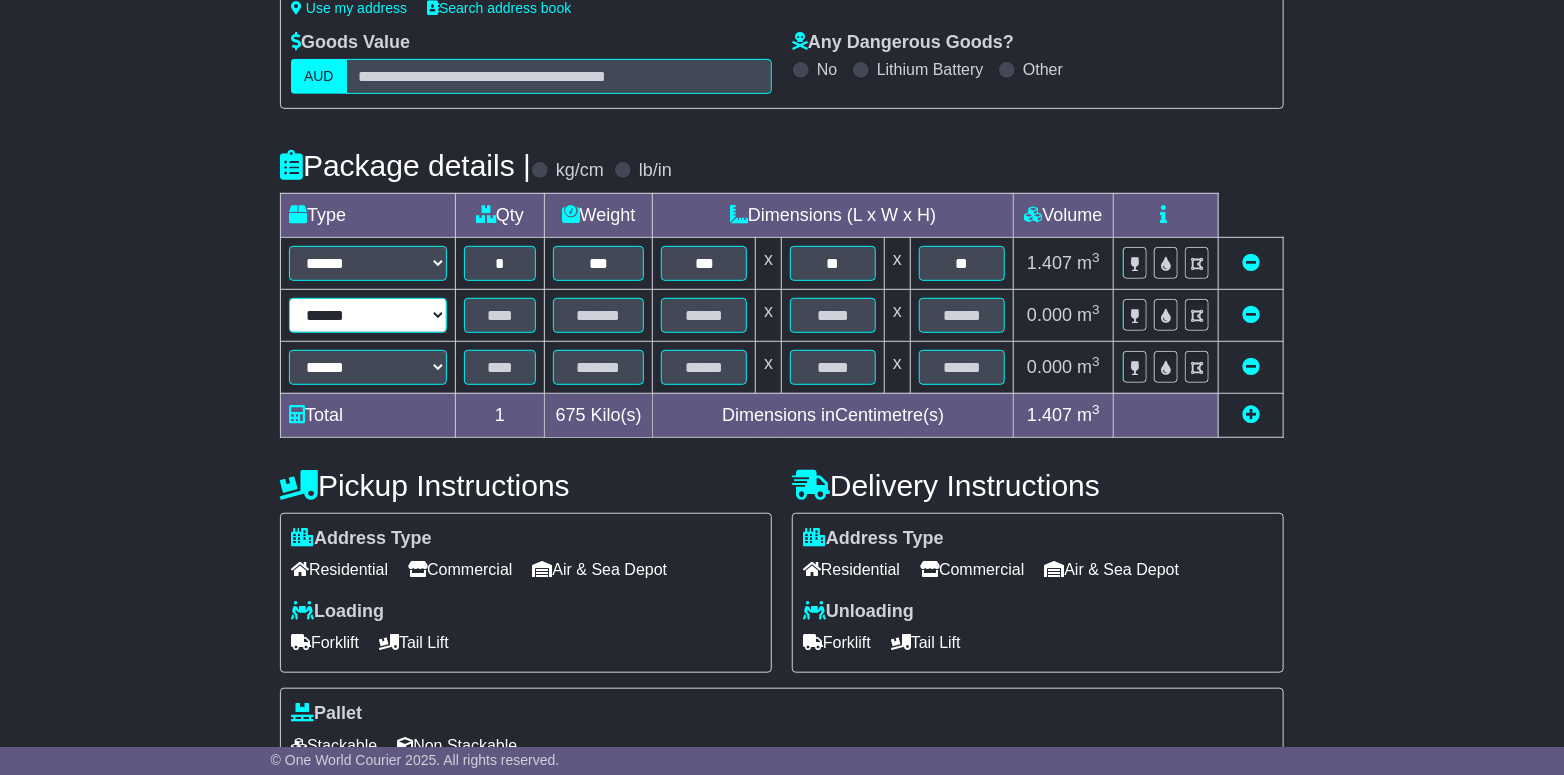 select on "*****" 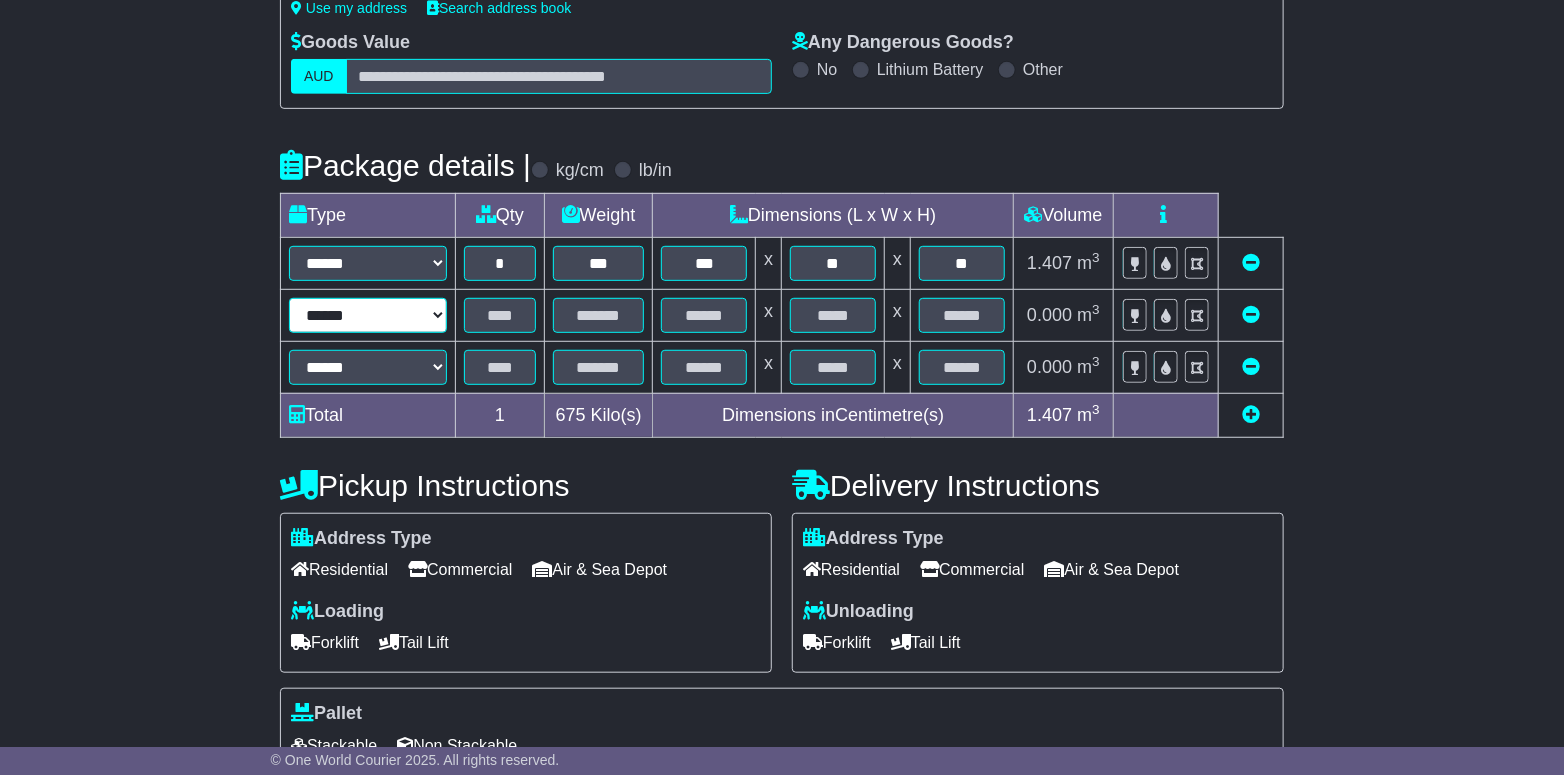 click on "**********" at bounding box center (368, 315) 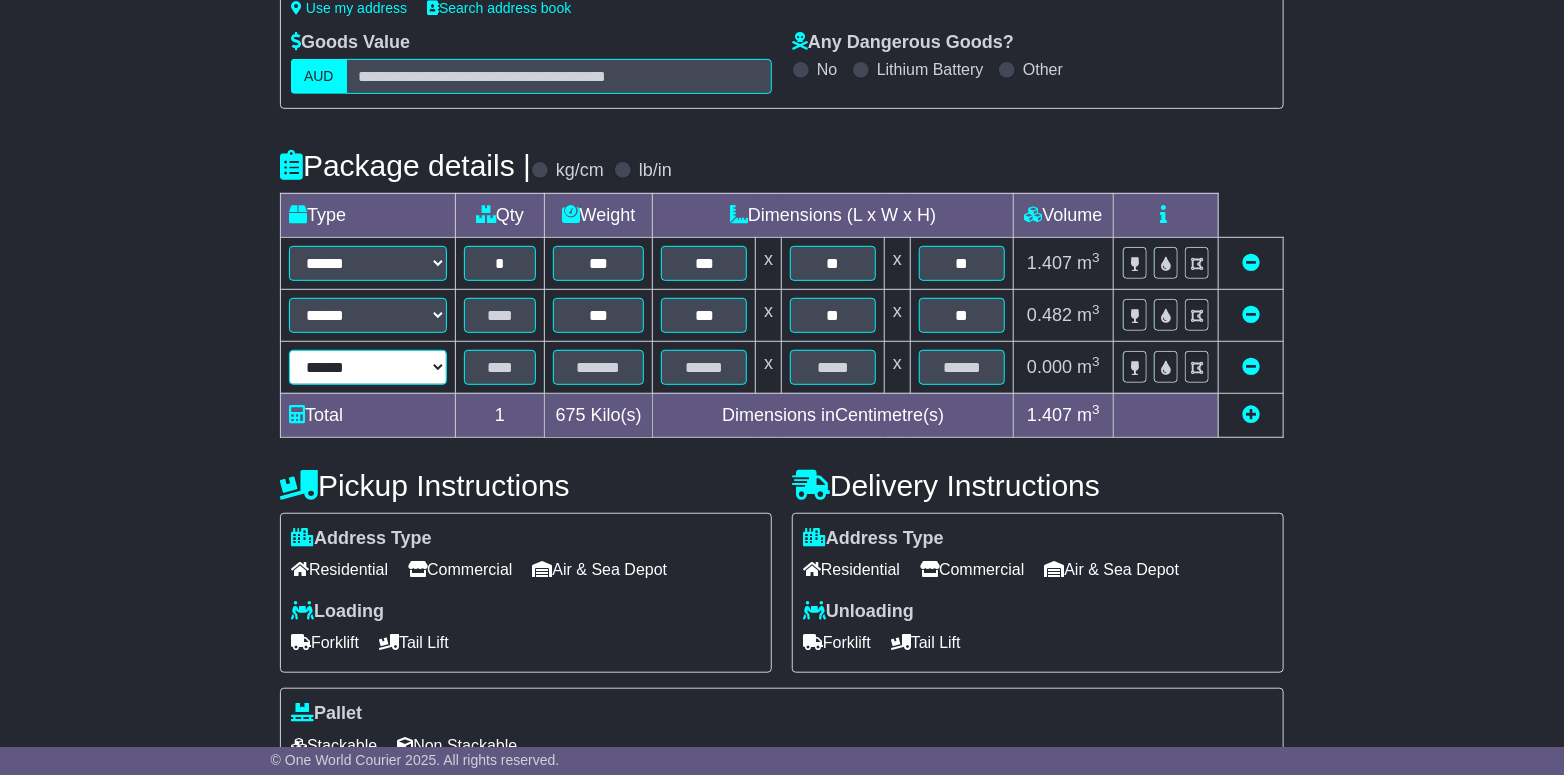 click on "**********" at bounding box center [368, 367] 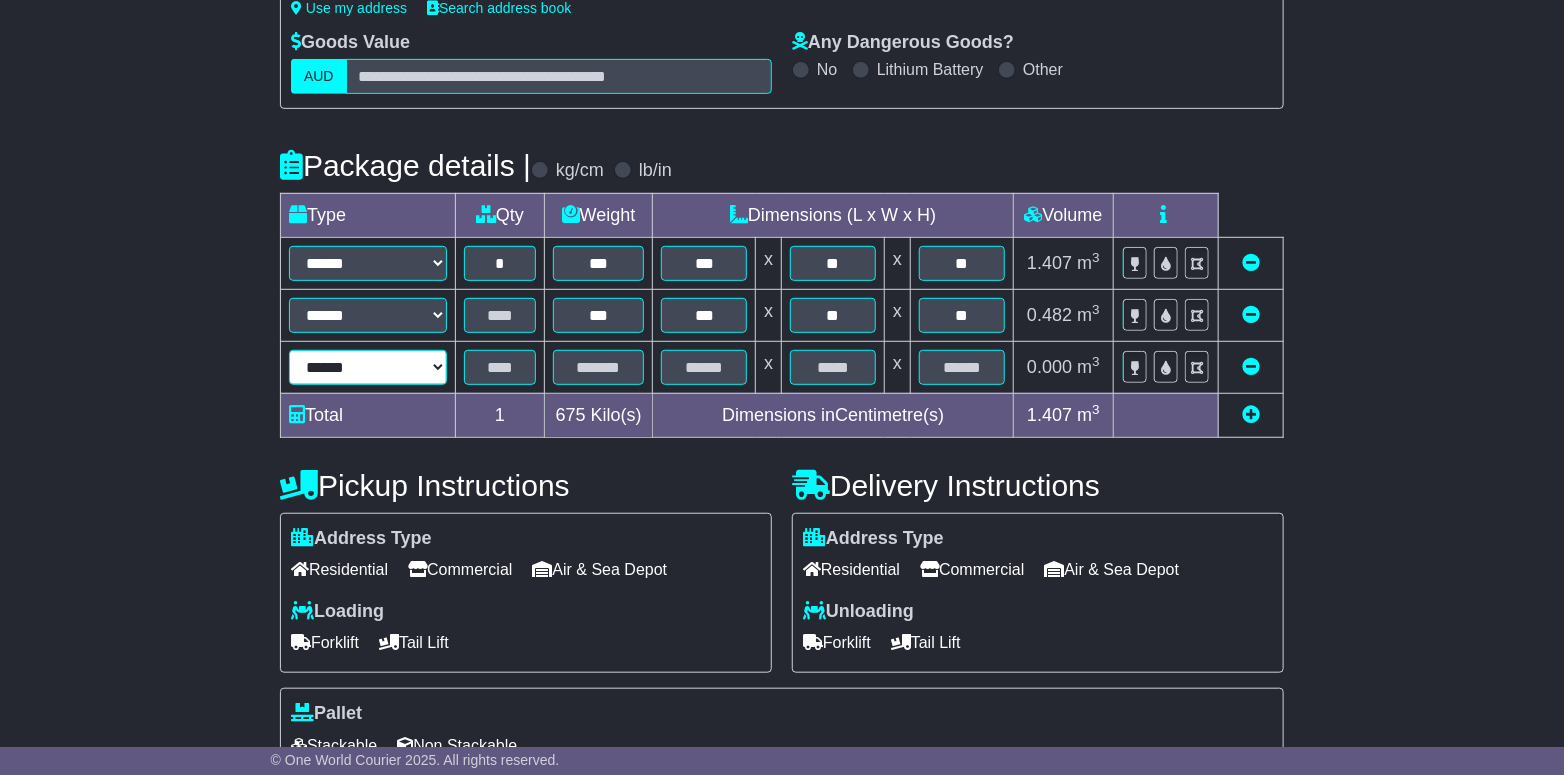 select on "*****" 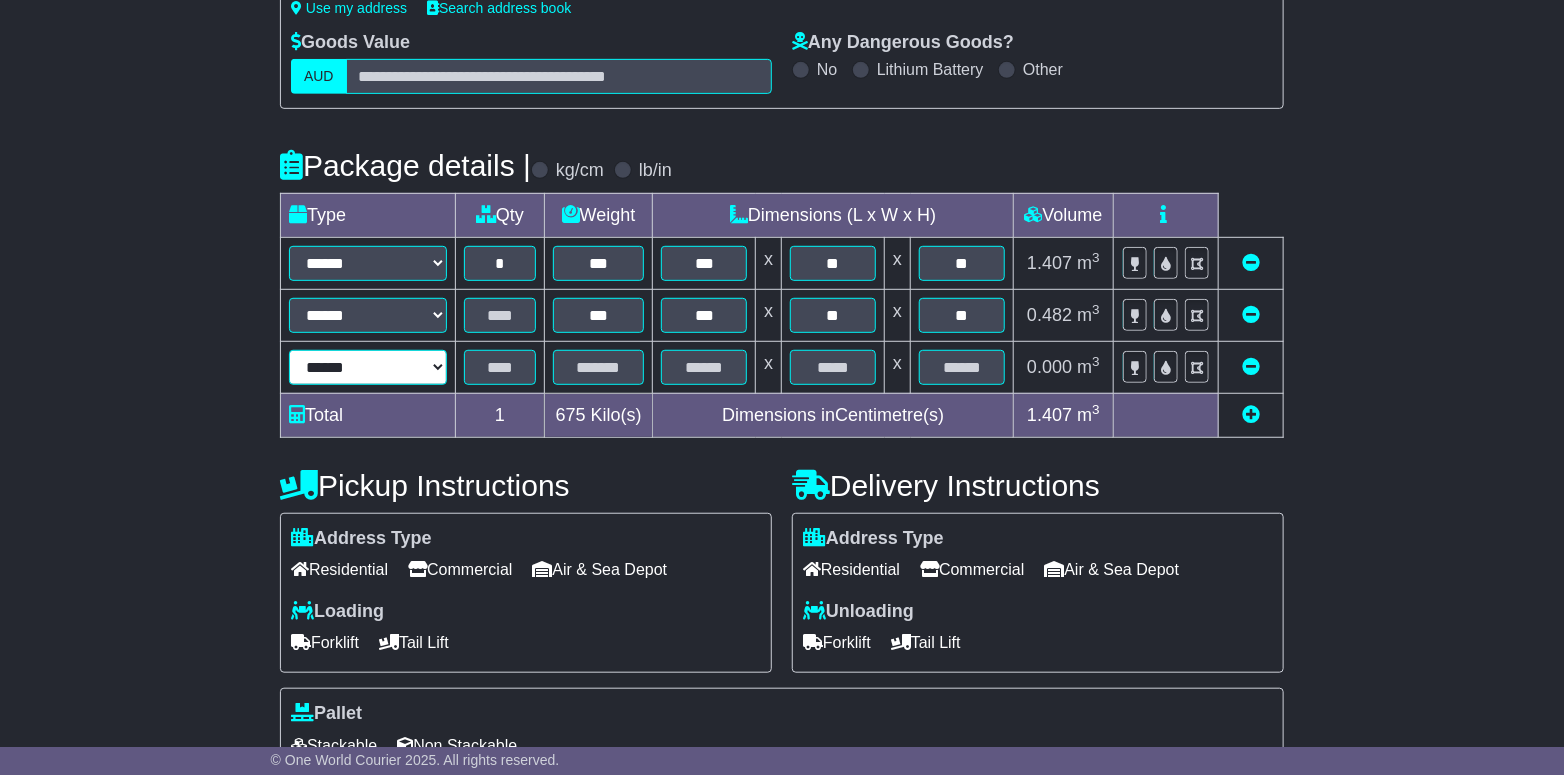 click on "**********" at bounding box center [368, 367] 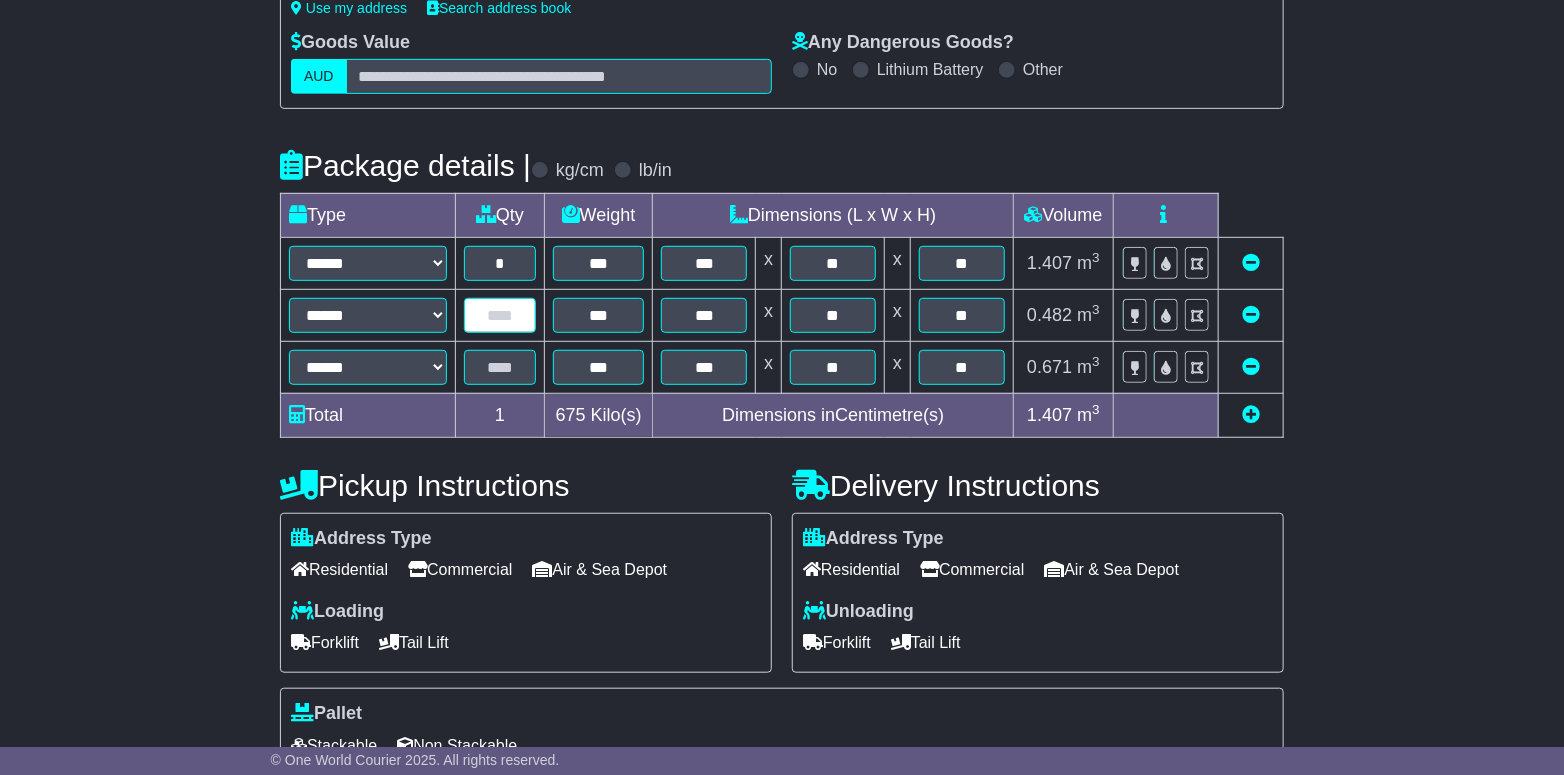 click at bounding box center (500, 315) 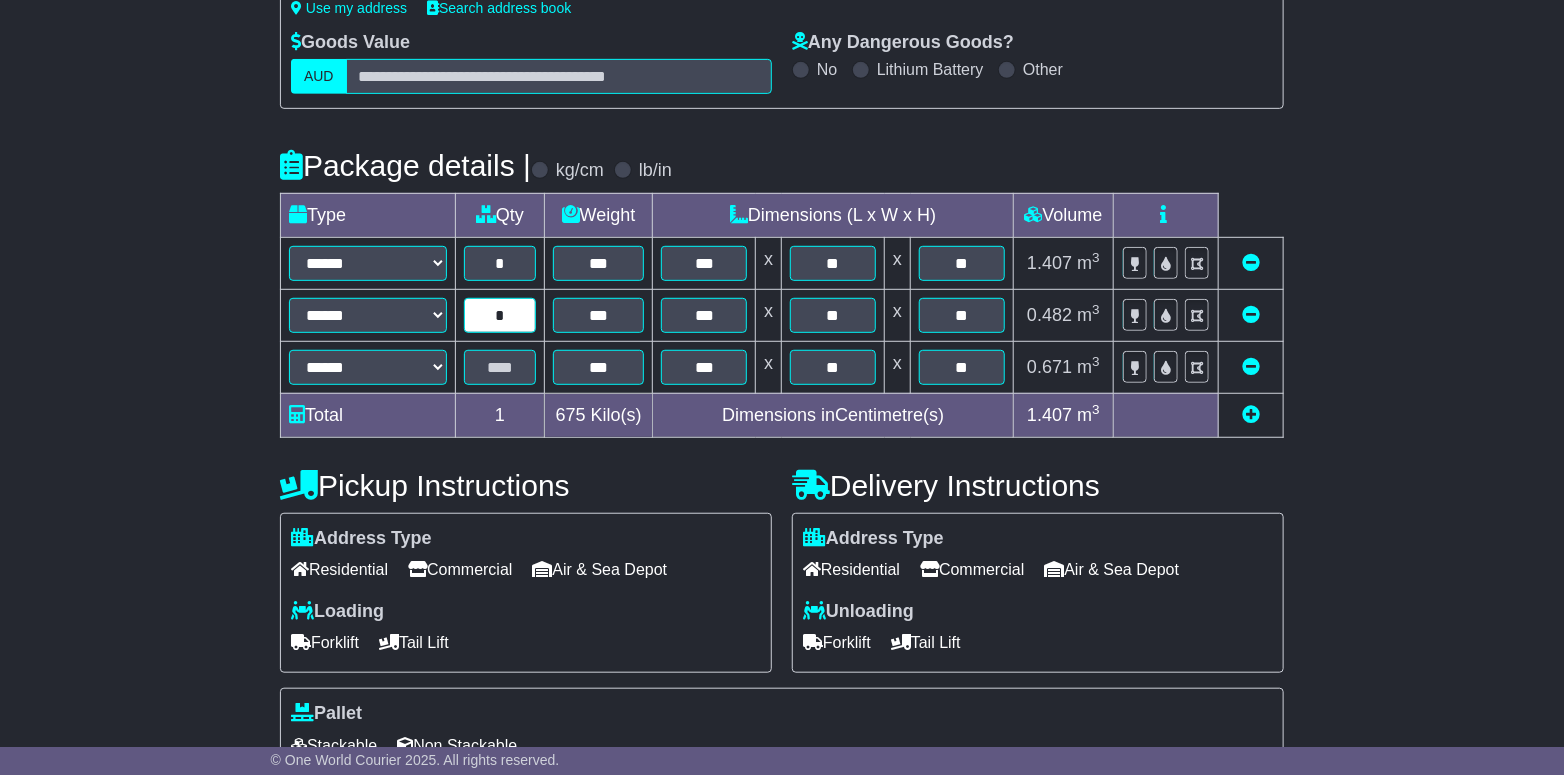 type on "*" 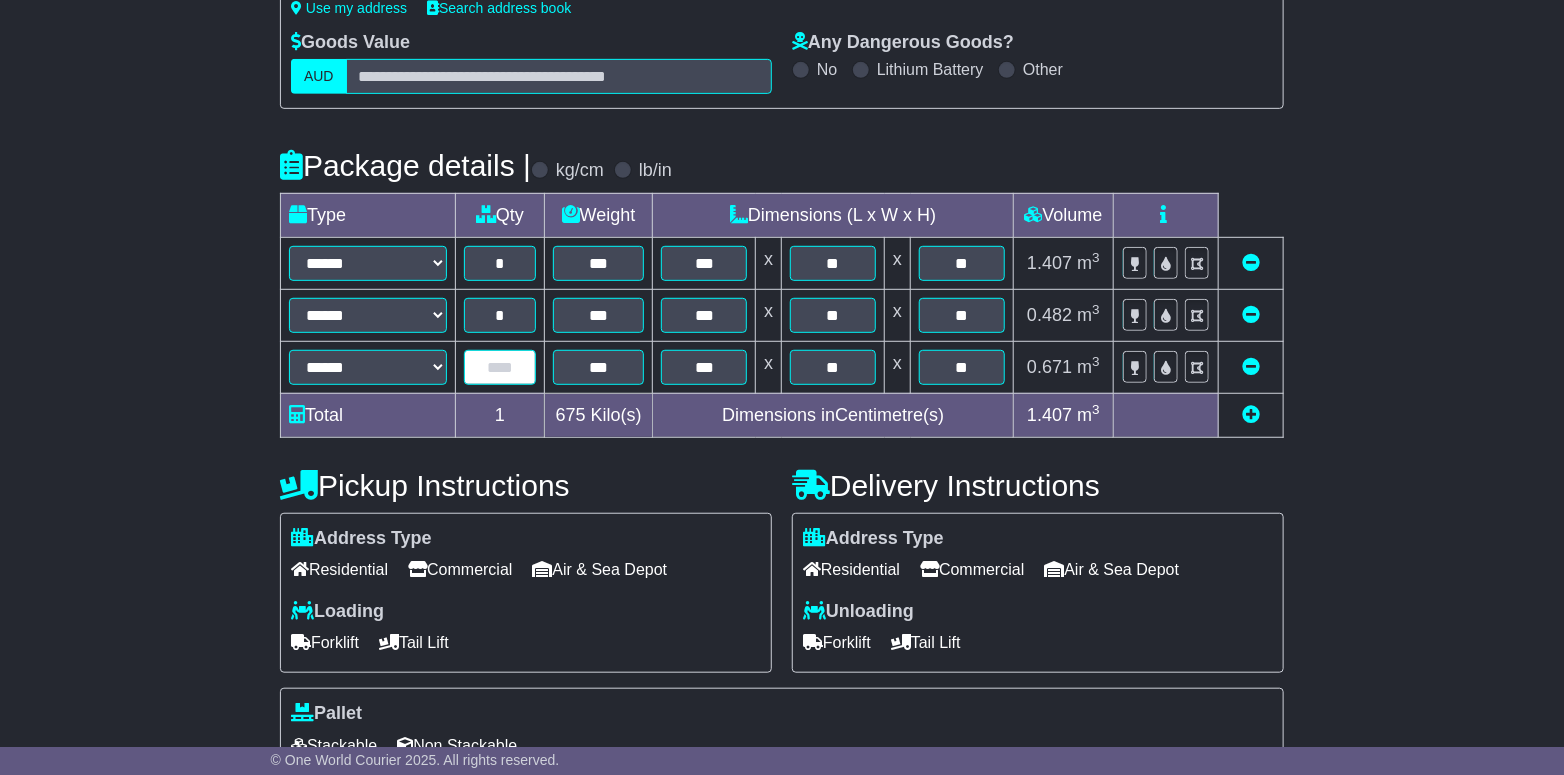 click at bounding box center (500, 367) 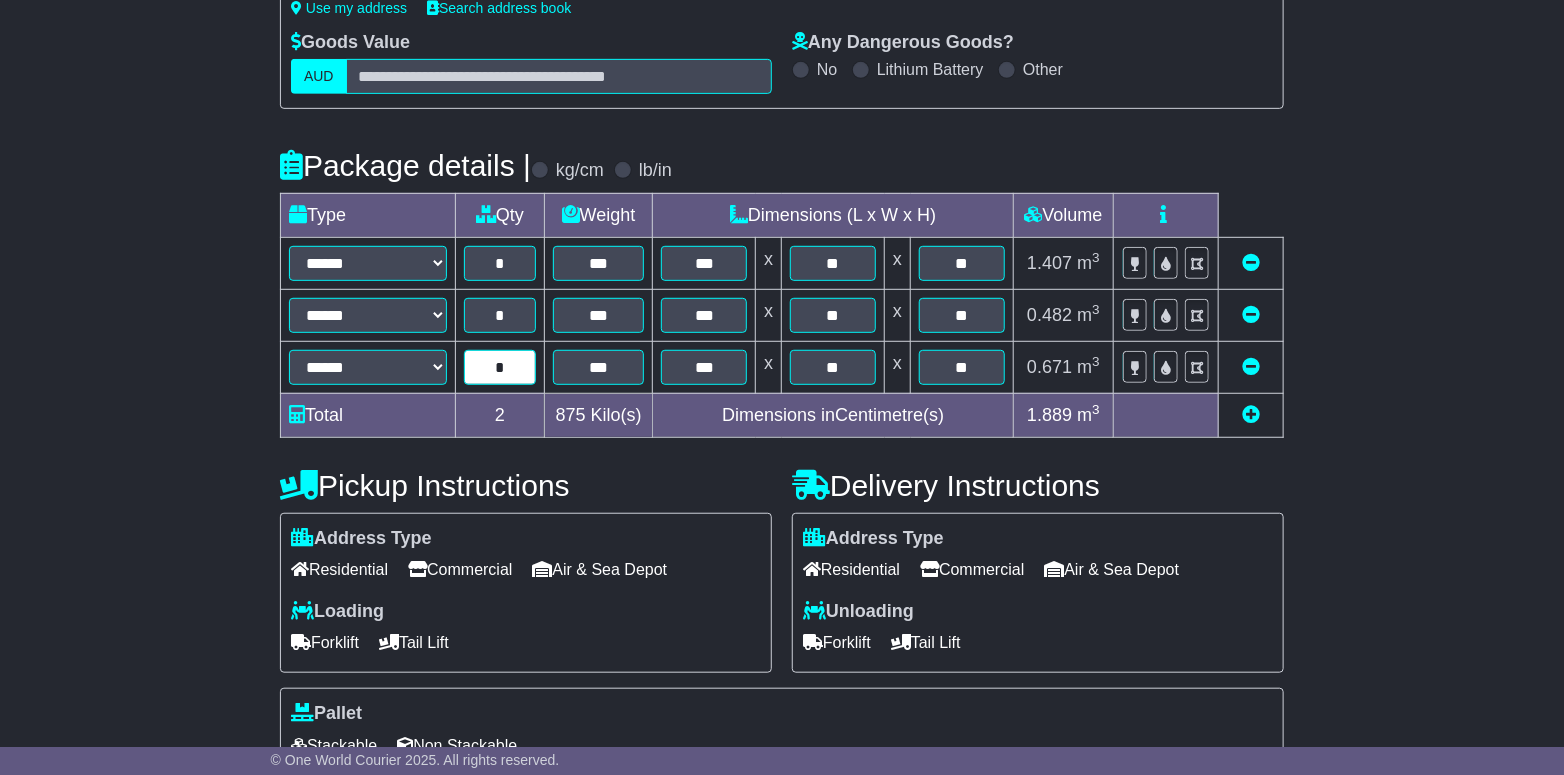 type on "*" 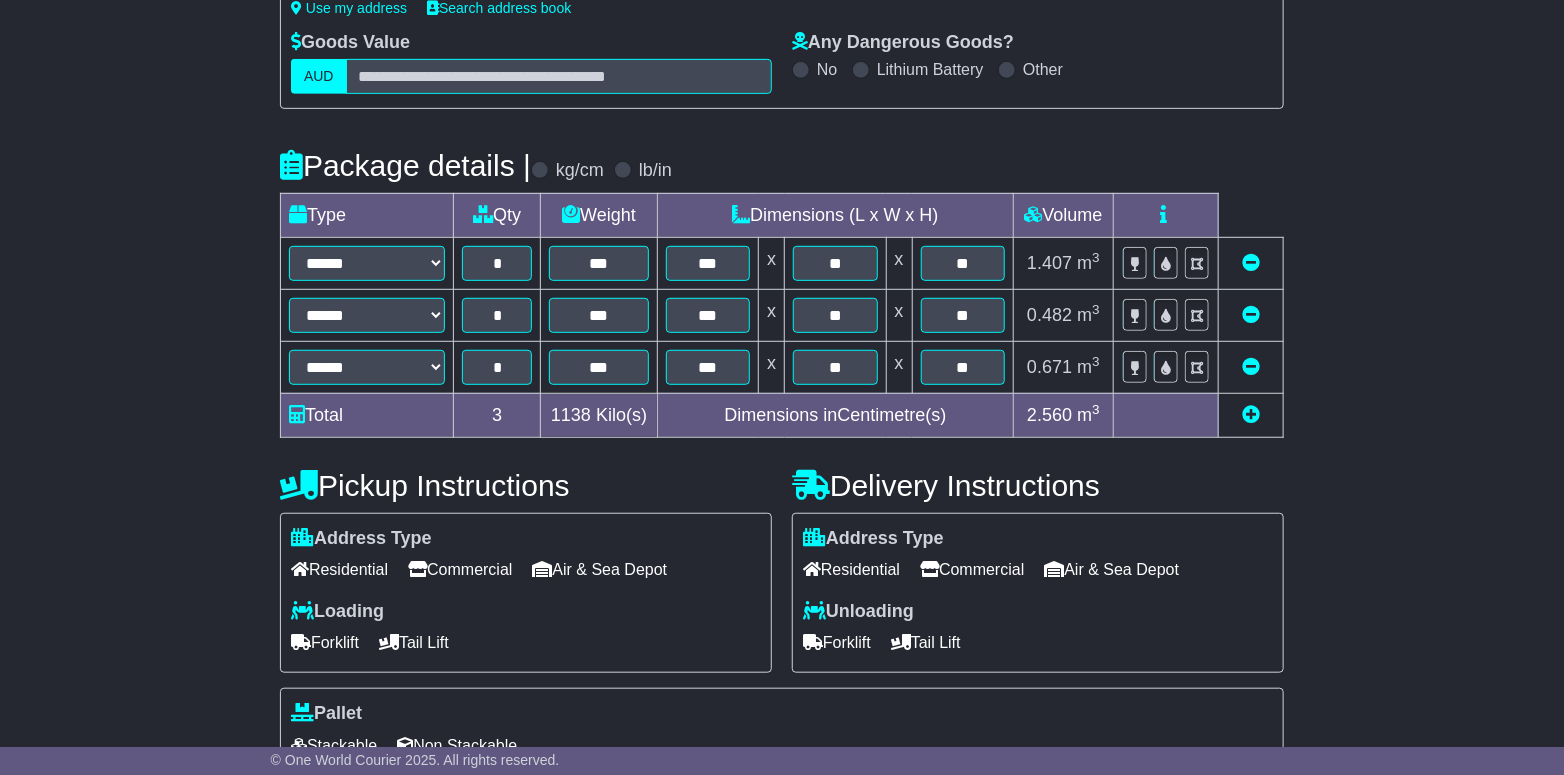 click on "**********" at bounding box center [782, 376] 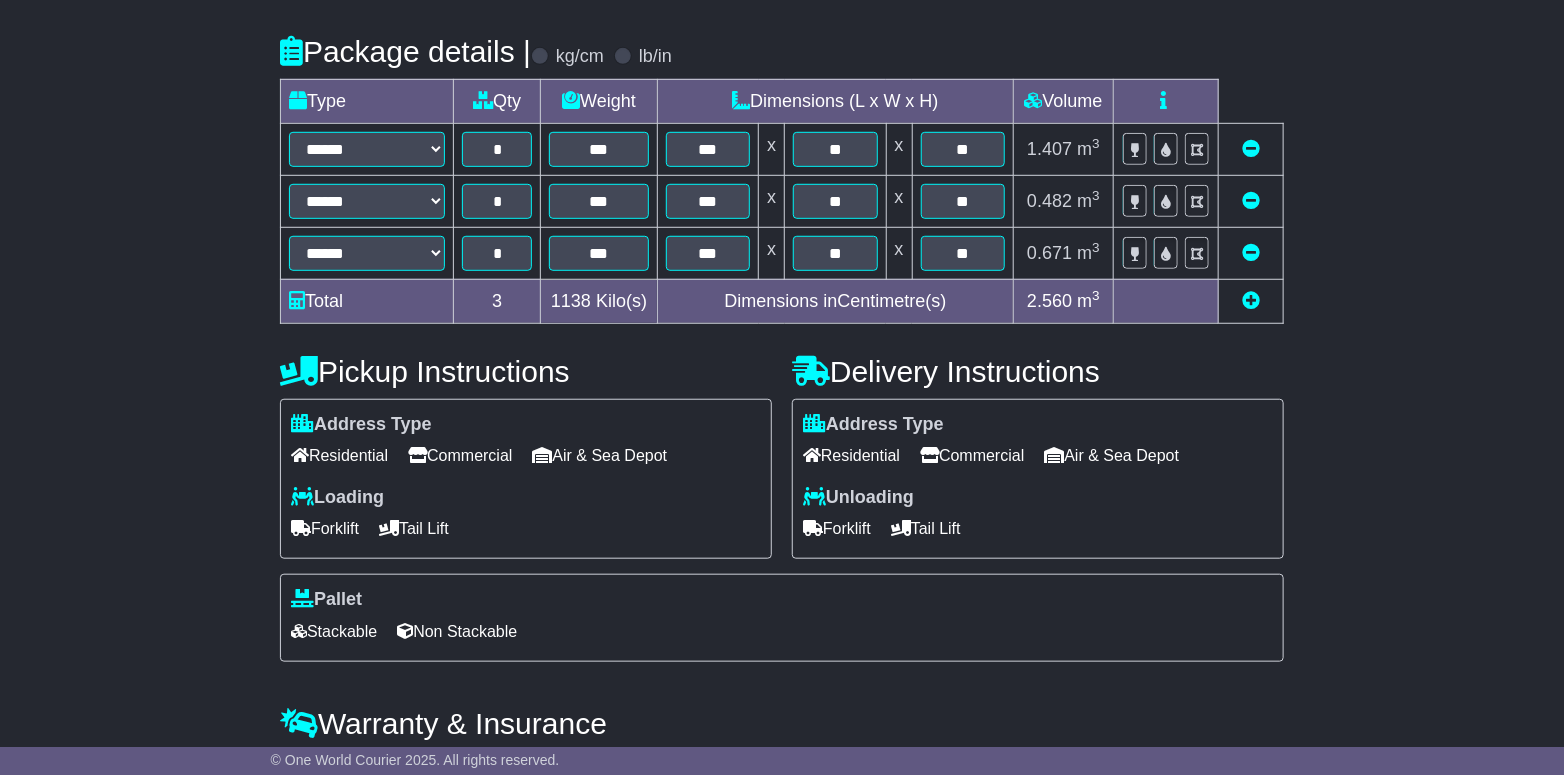 scroll, scrollTop: 628, scrollLeft: 0, axis: vertical 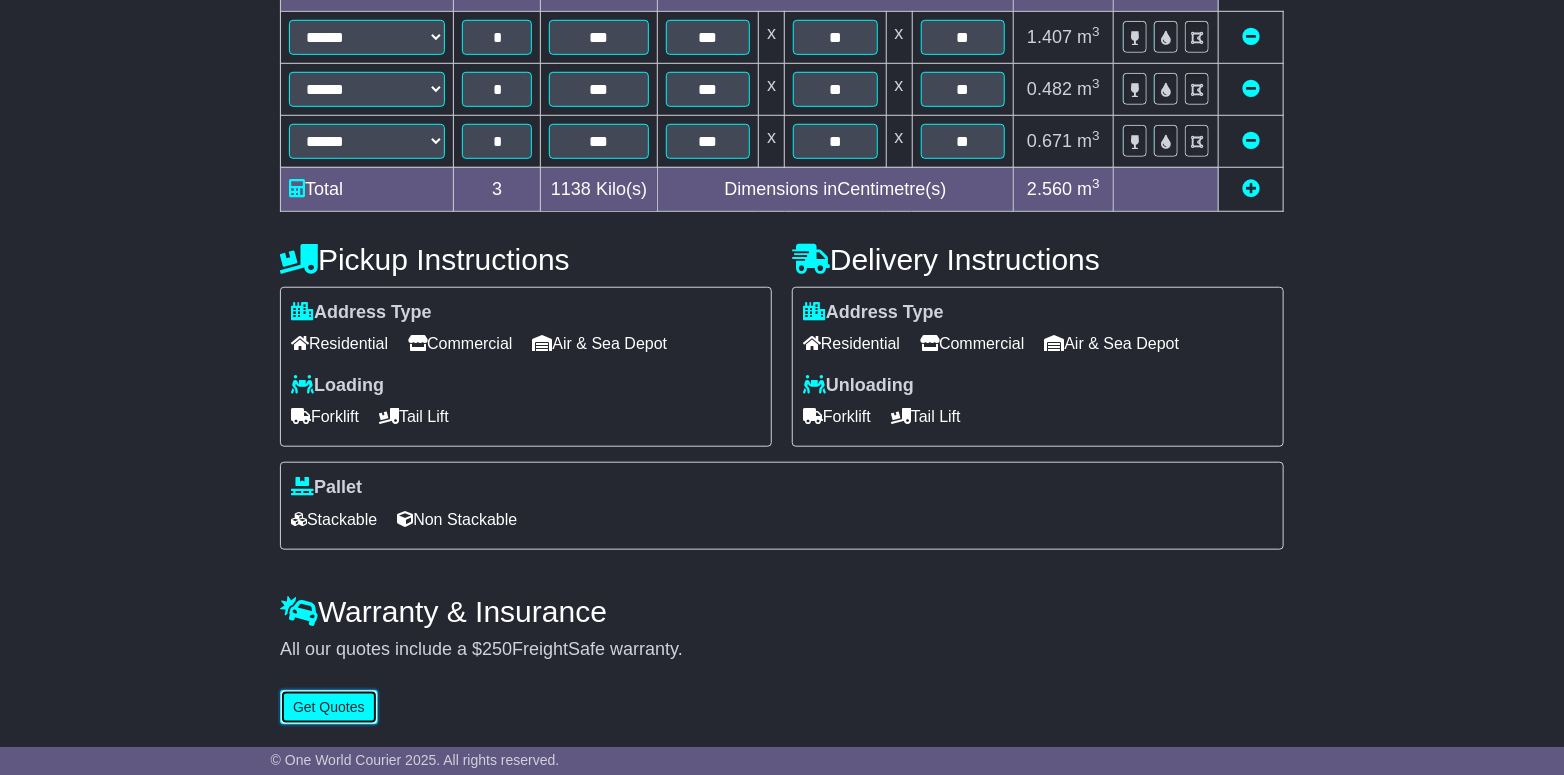 click on "Get Quotes" at bounding box center (329, 707) 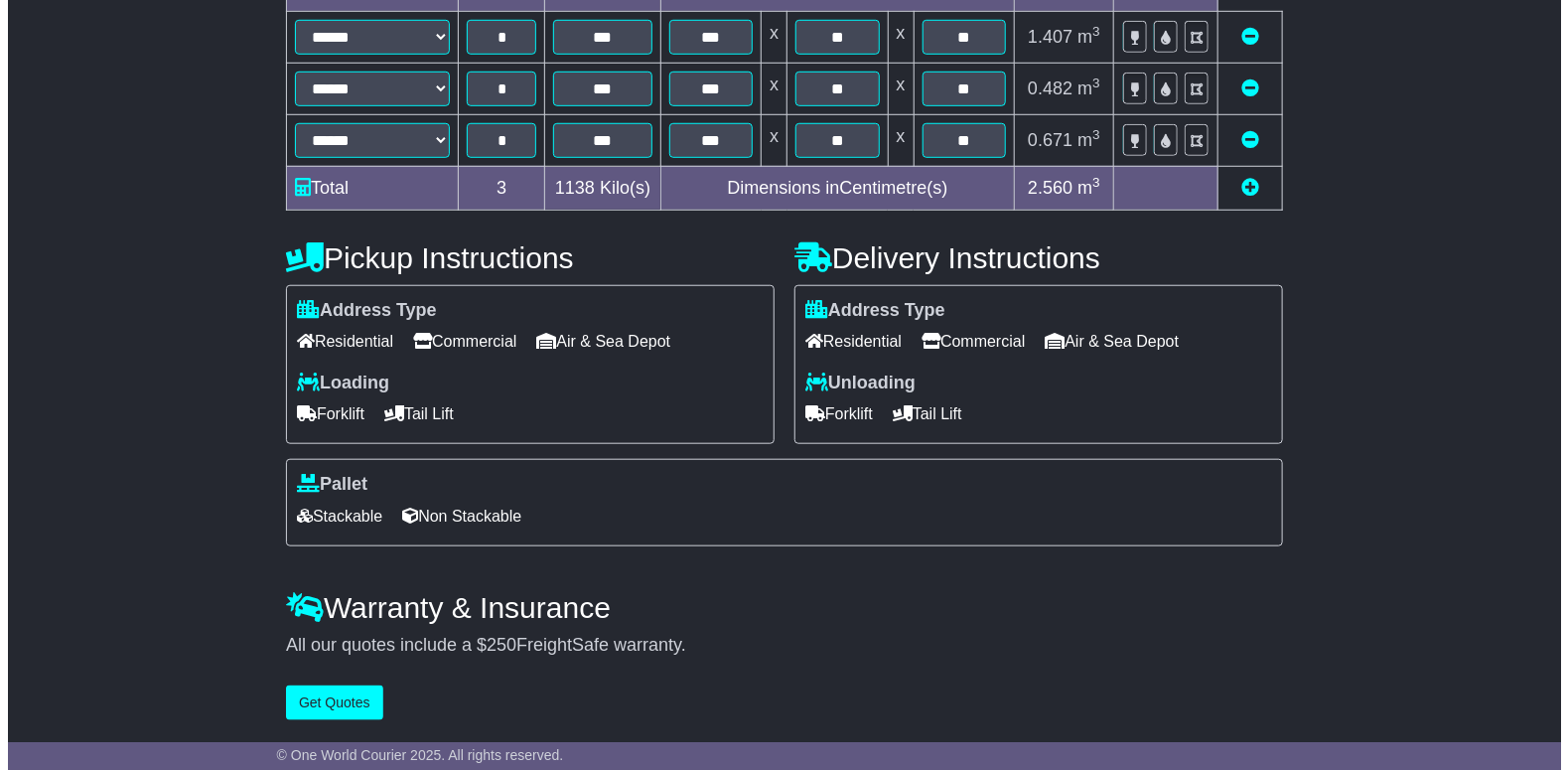 scroll, scrollTop: 0, scrollLeft: 0, axis: both 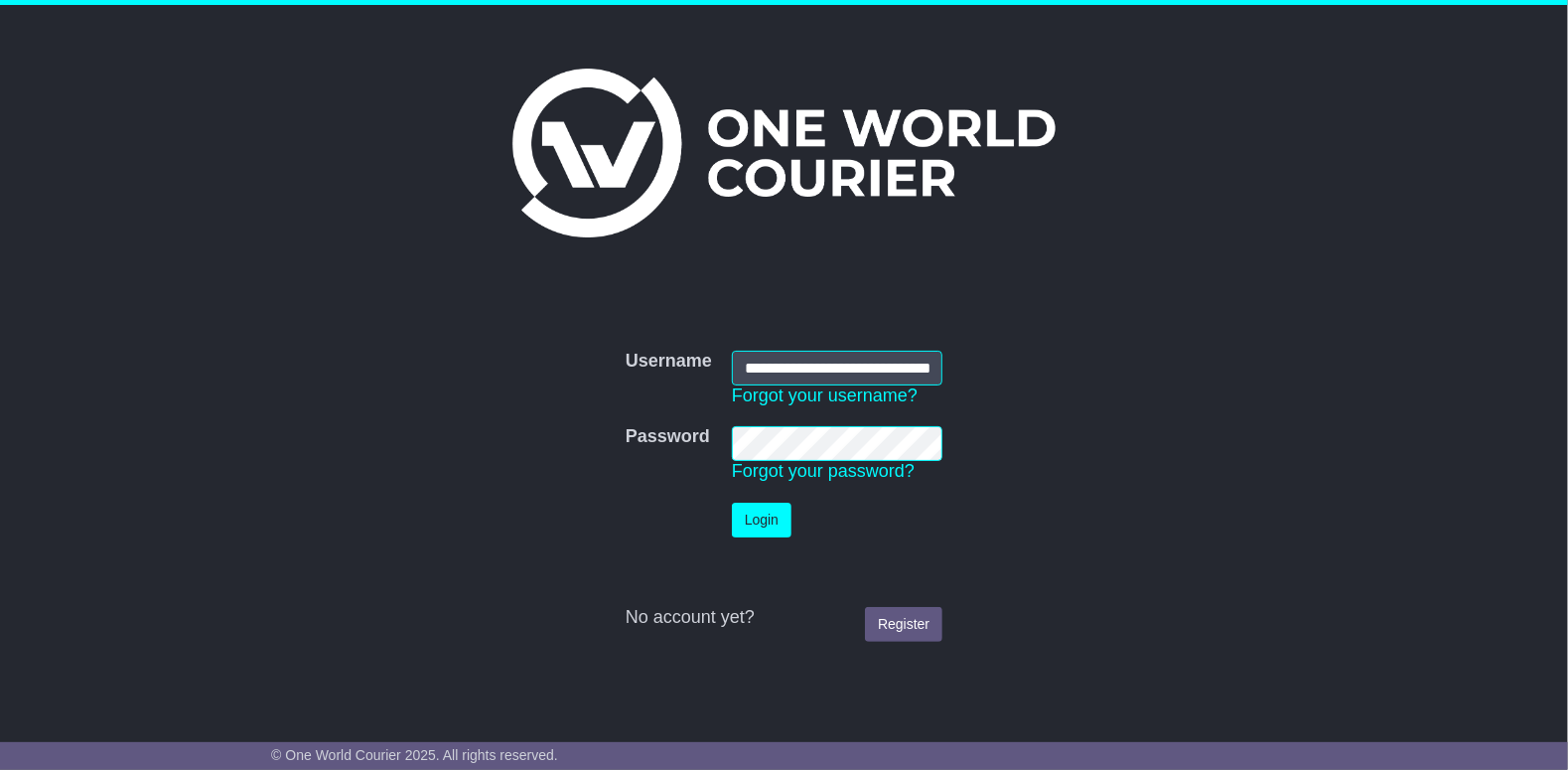 click on "Login" at bounding box center (762, 520) 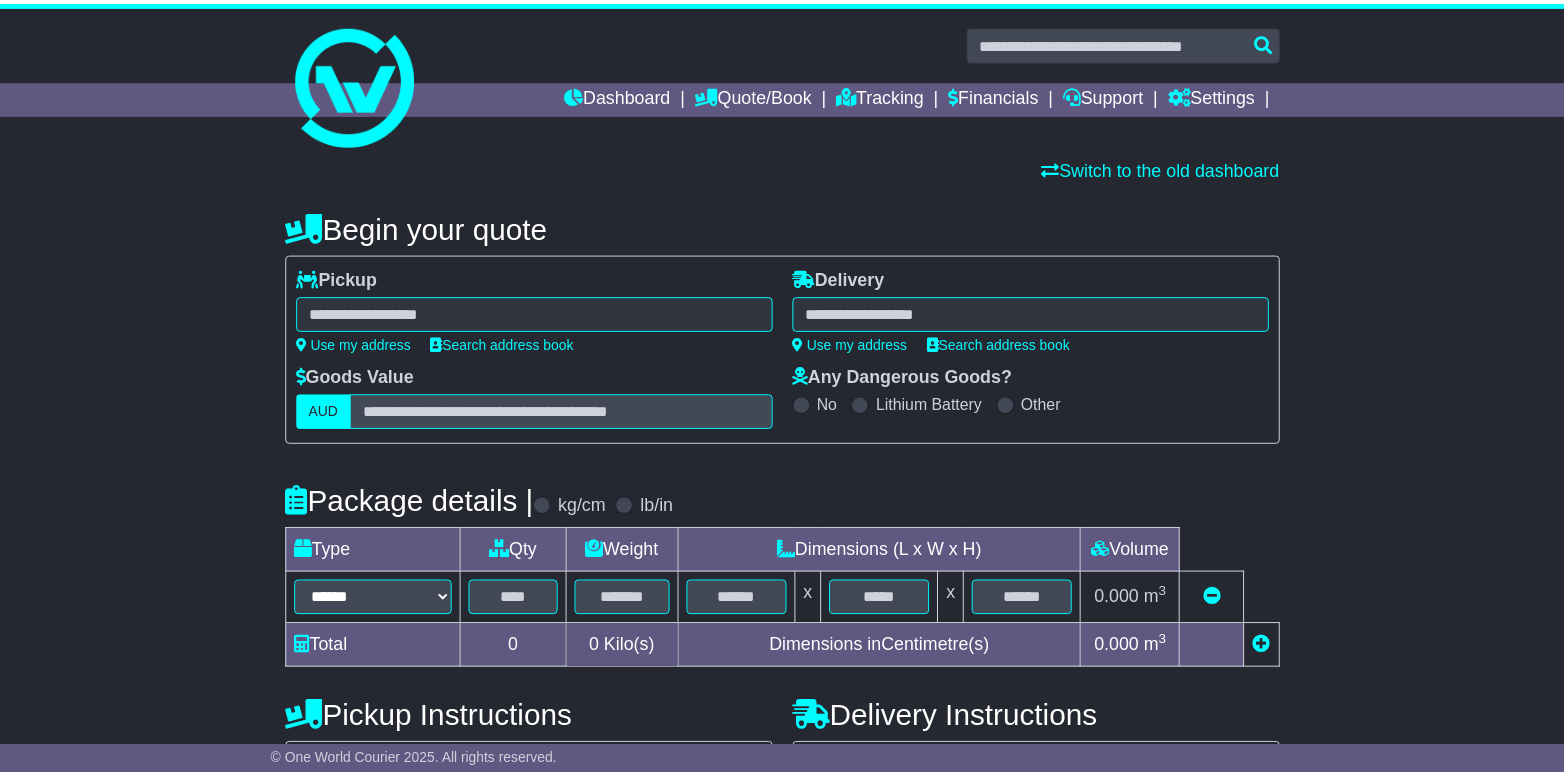 scroll, scrollTop: 0, scrollLeft: 0, axis: both 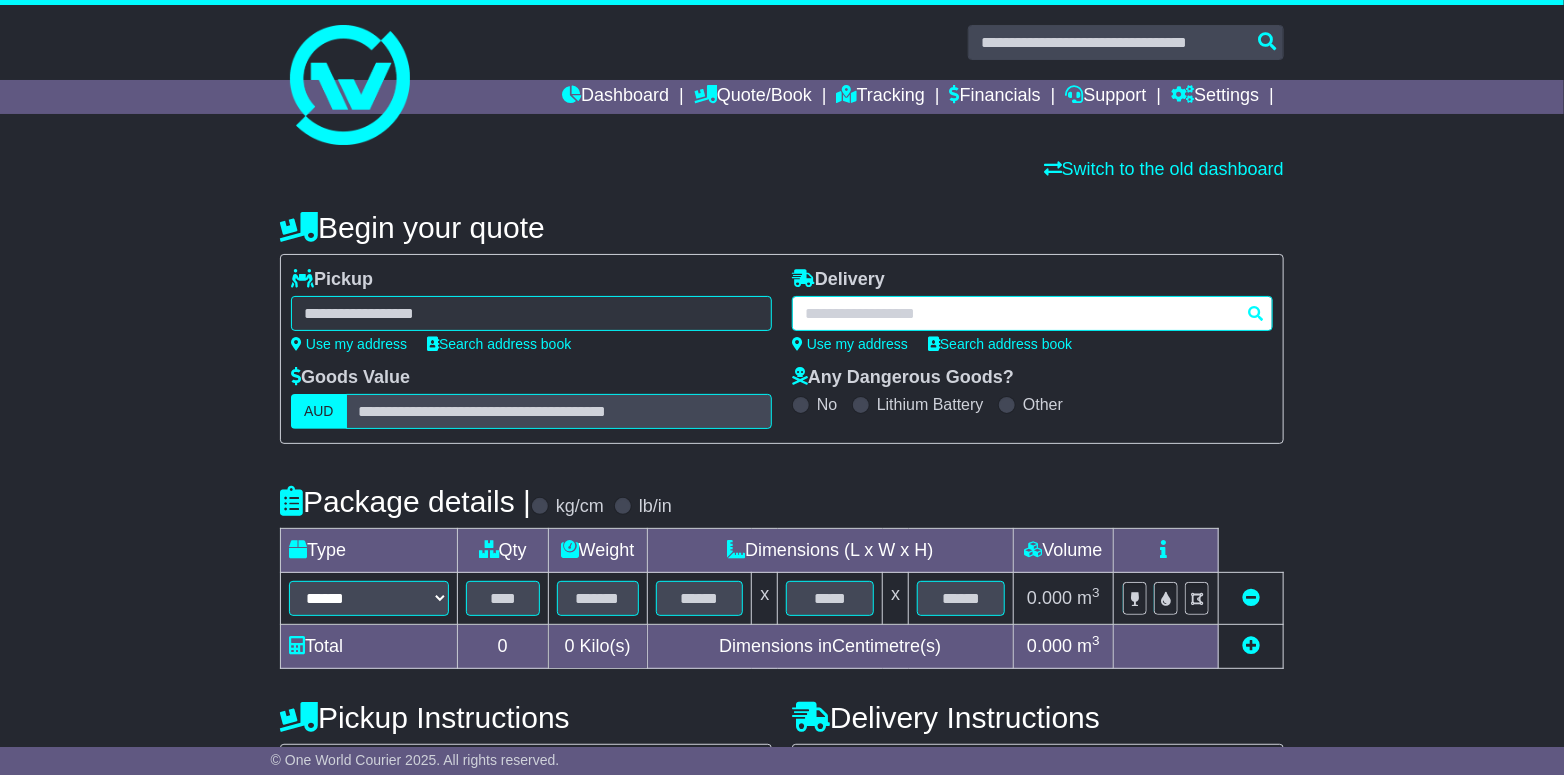 click at bounding box center [1032, 313] 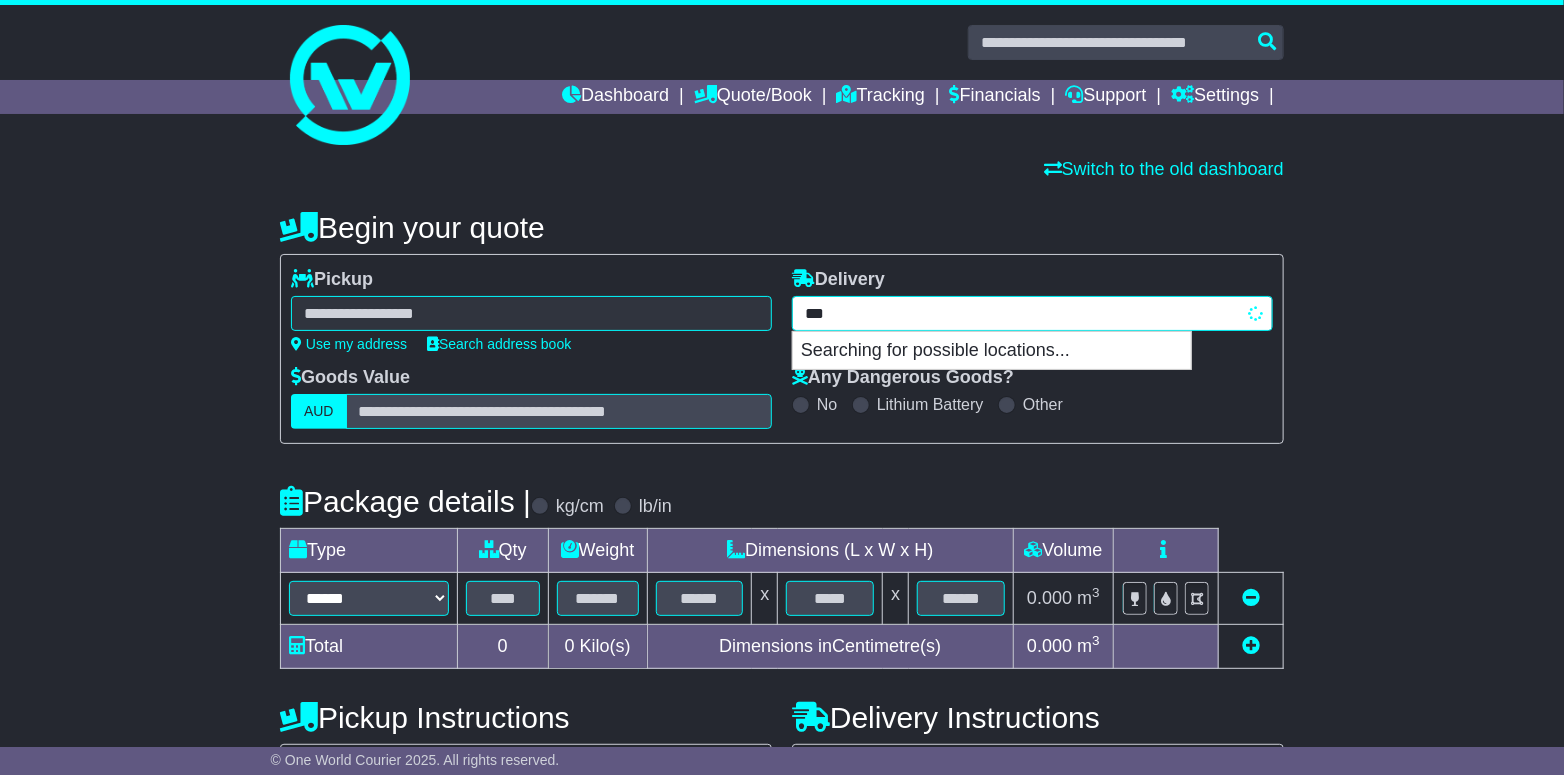 type on "****" 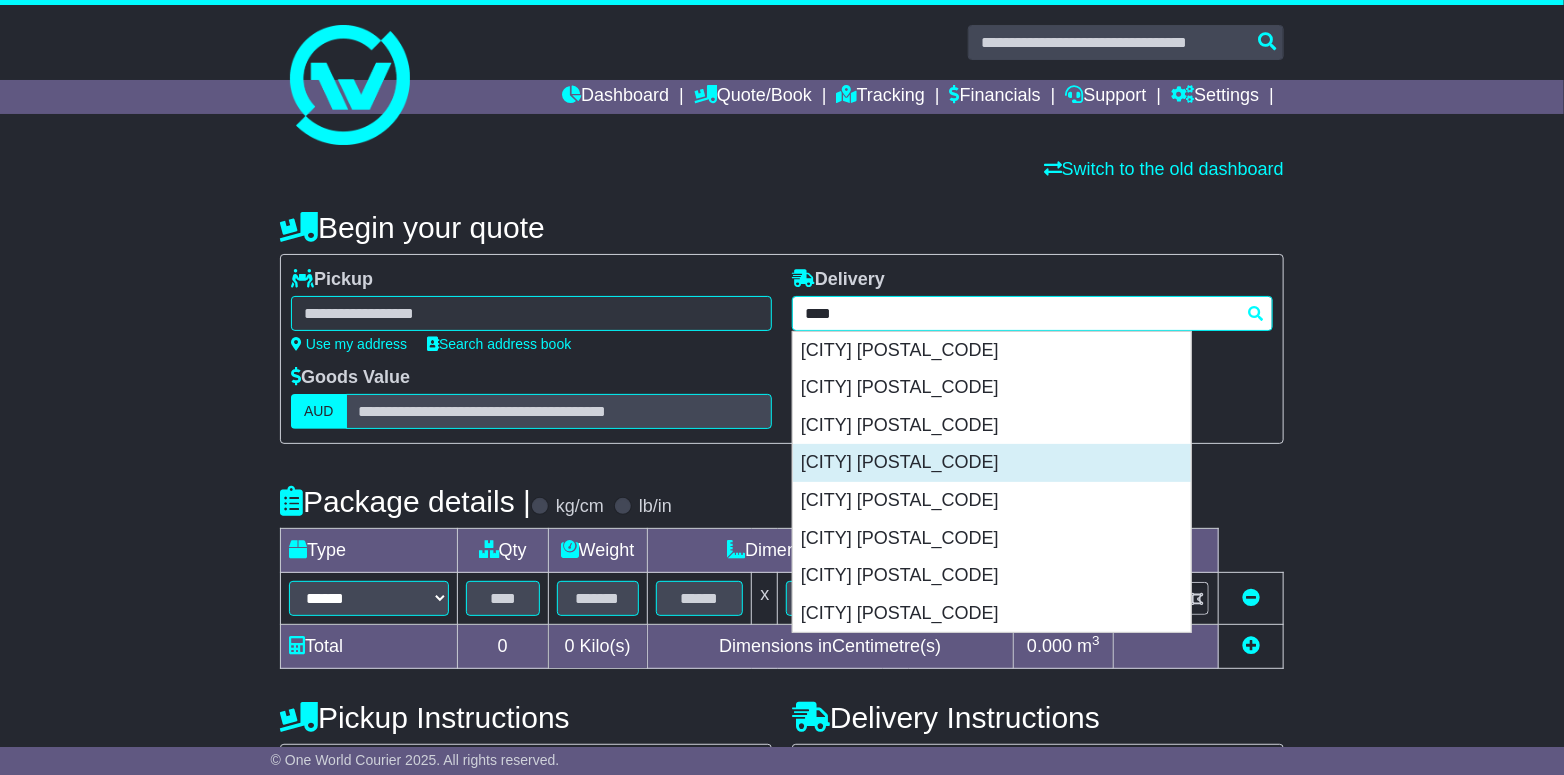 click on "[CITY] [POSTAL_CODE]" at bounding box center [992, 463] 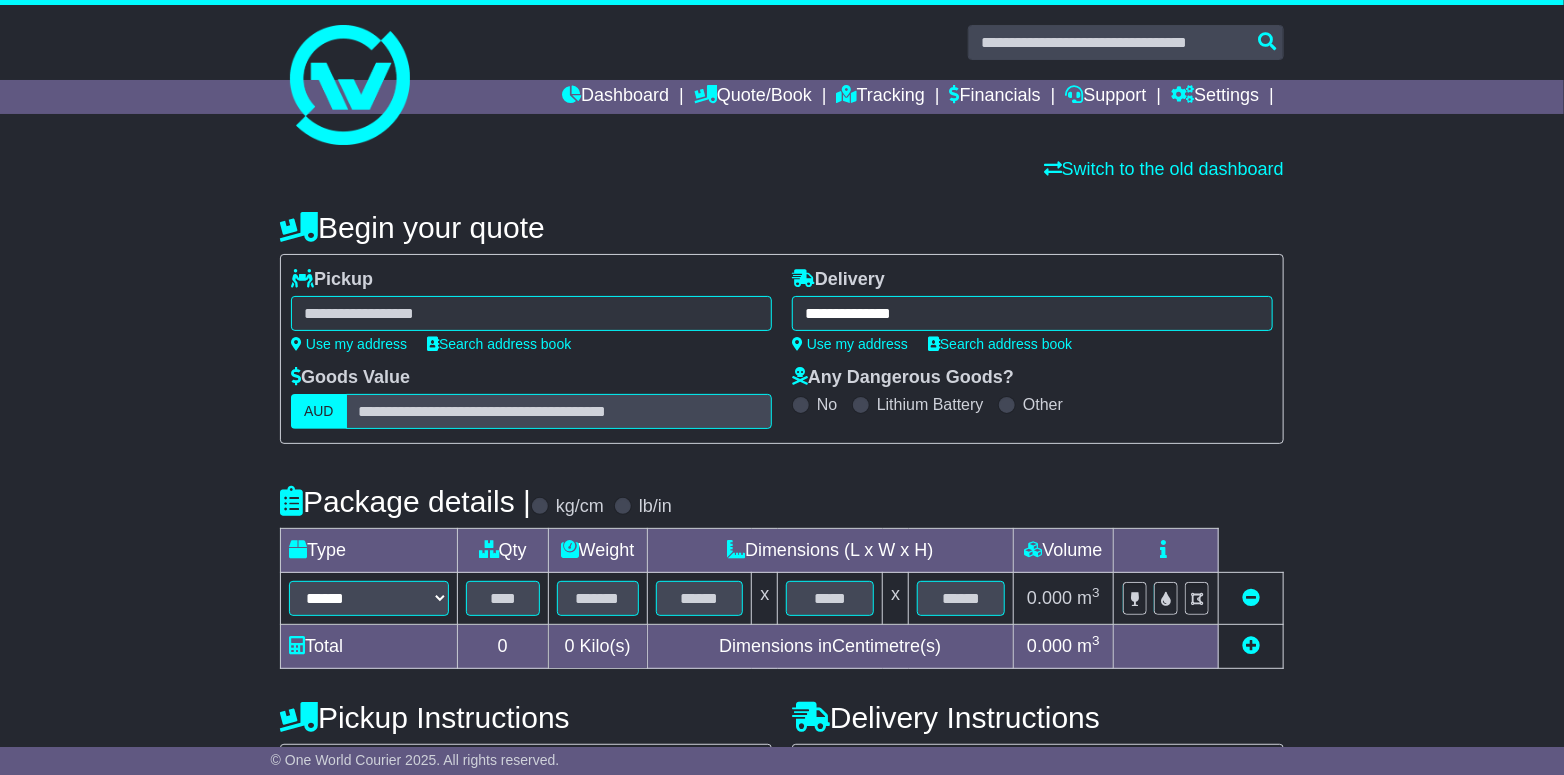 type on "**********" 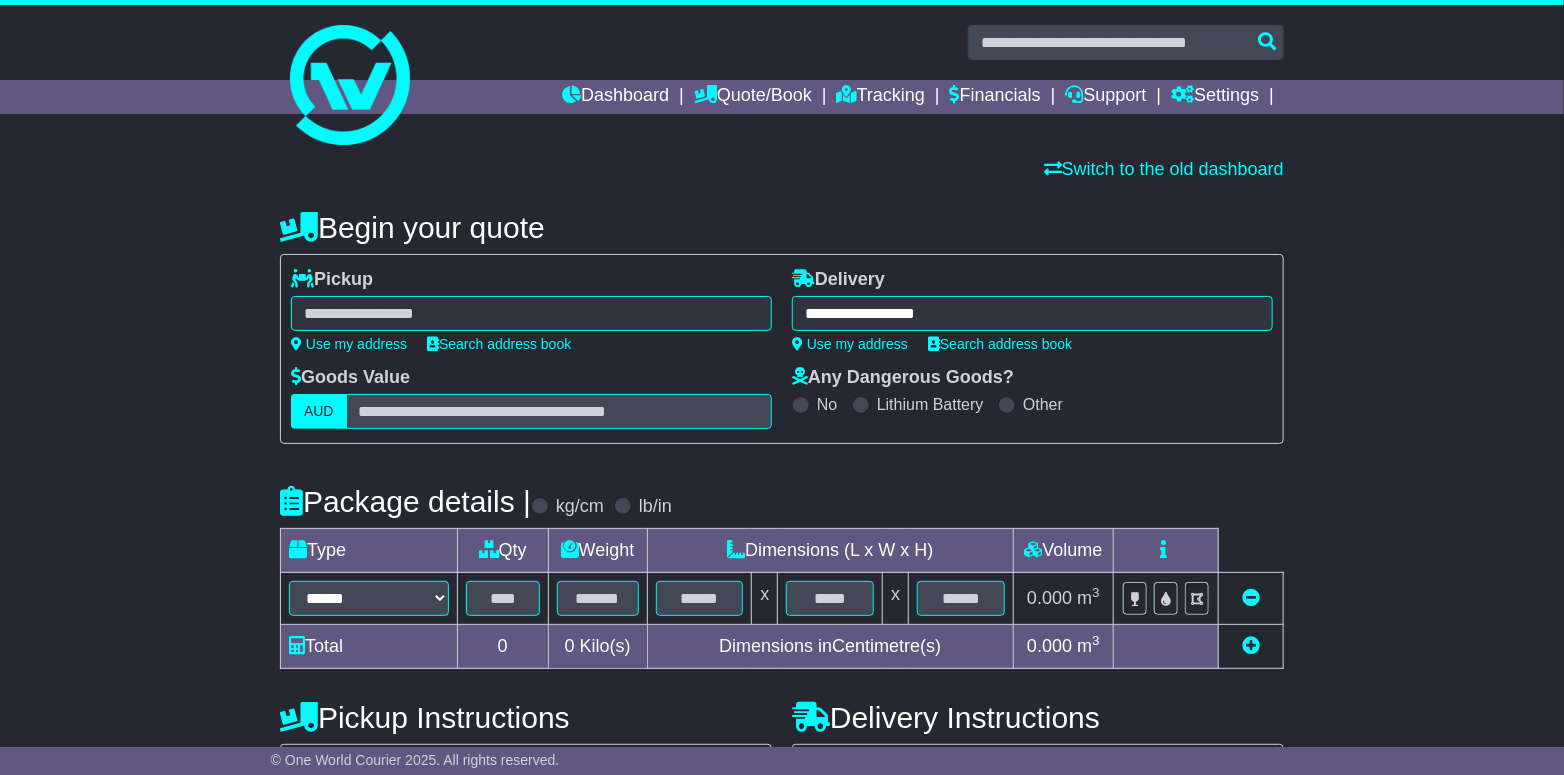 click at bounding box center (531, 313) 